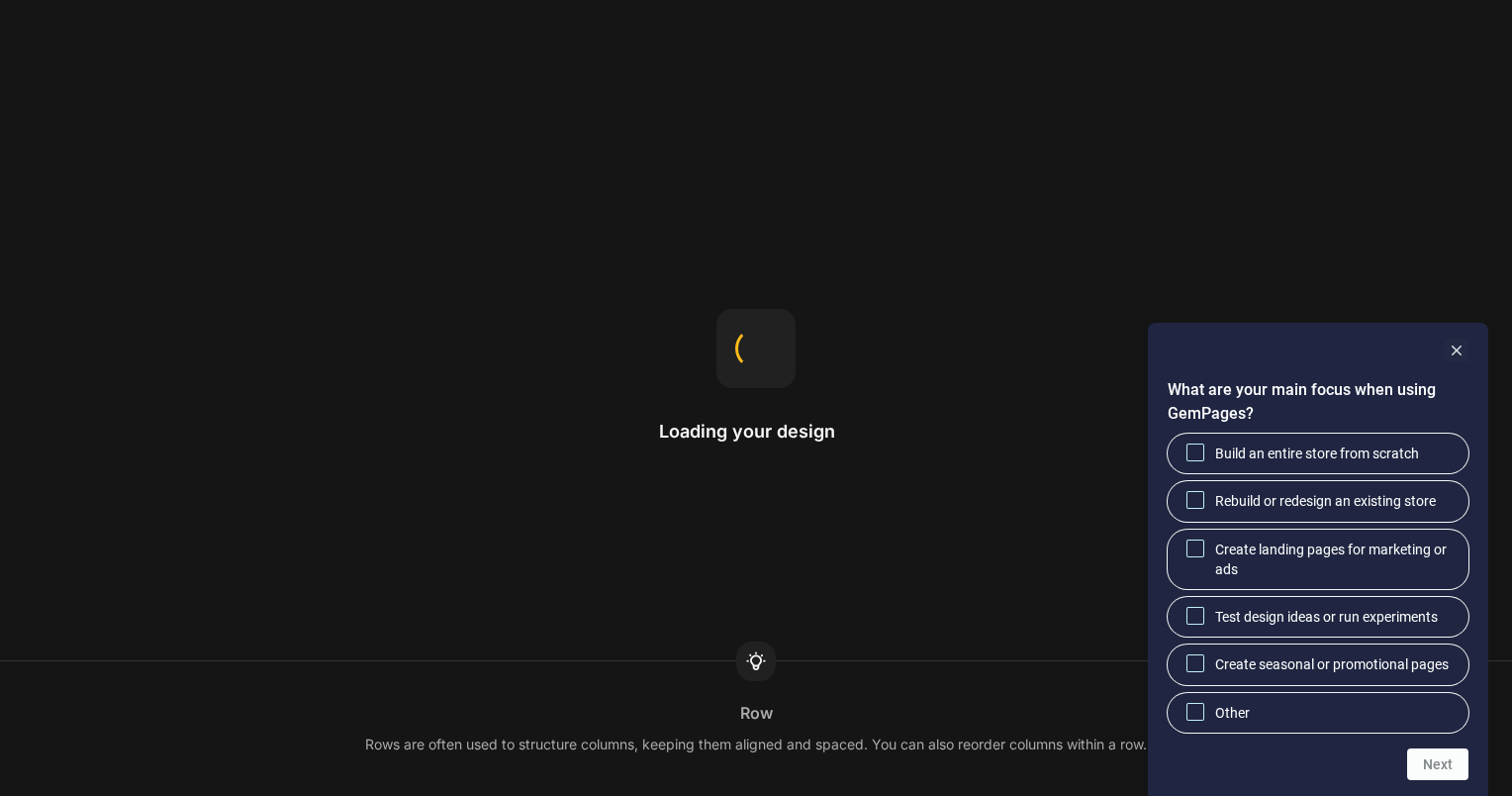 scroll, scrollTop: 0, scrollLeft: 0, axis: both 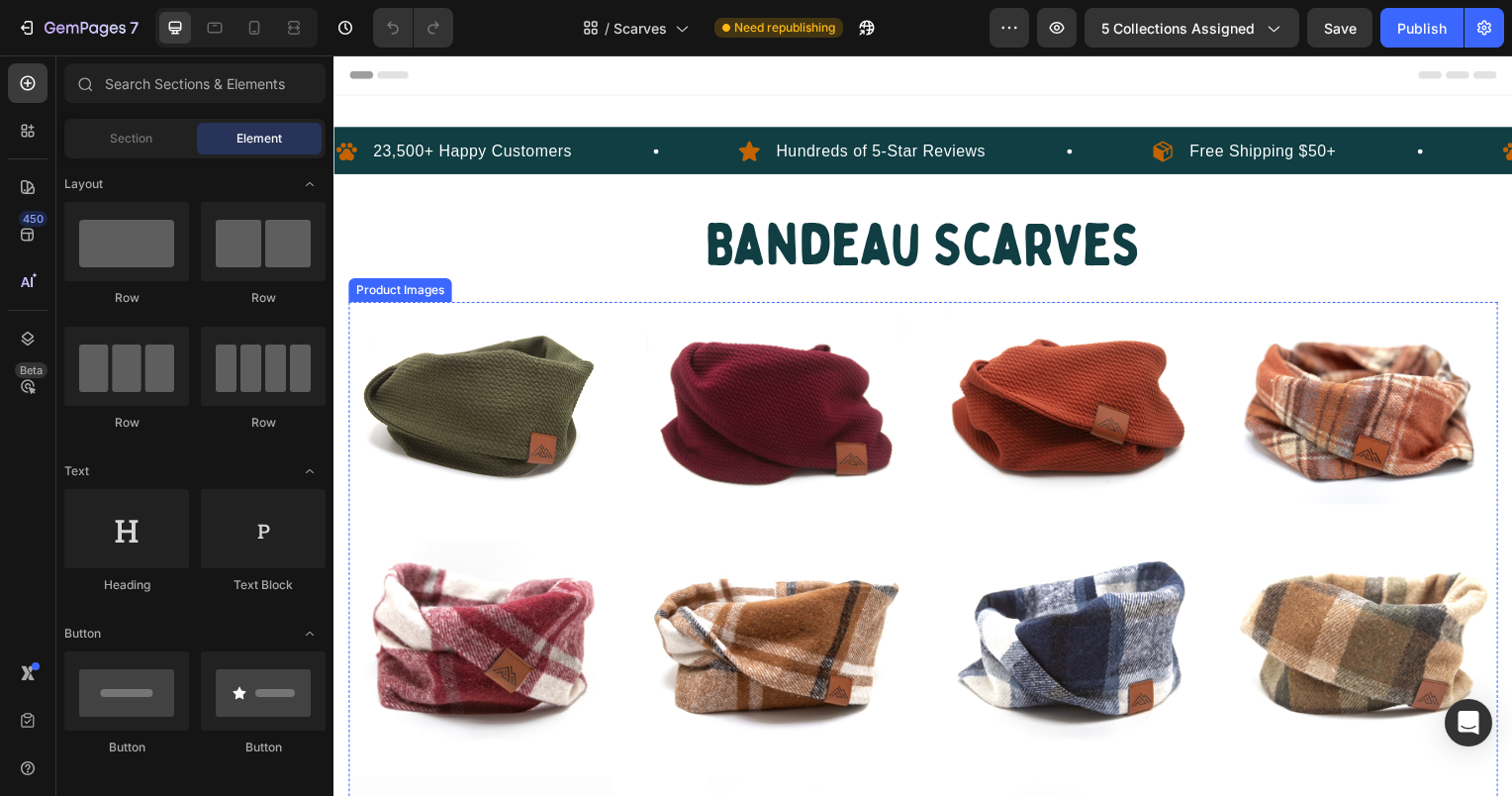 click at bounding box center (482, 408) 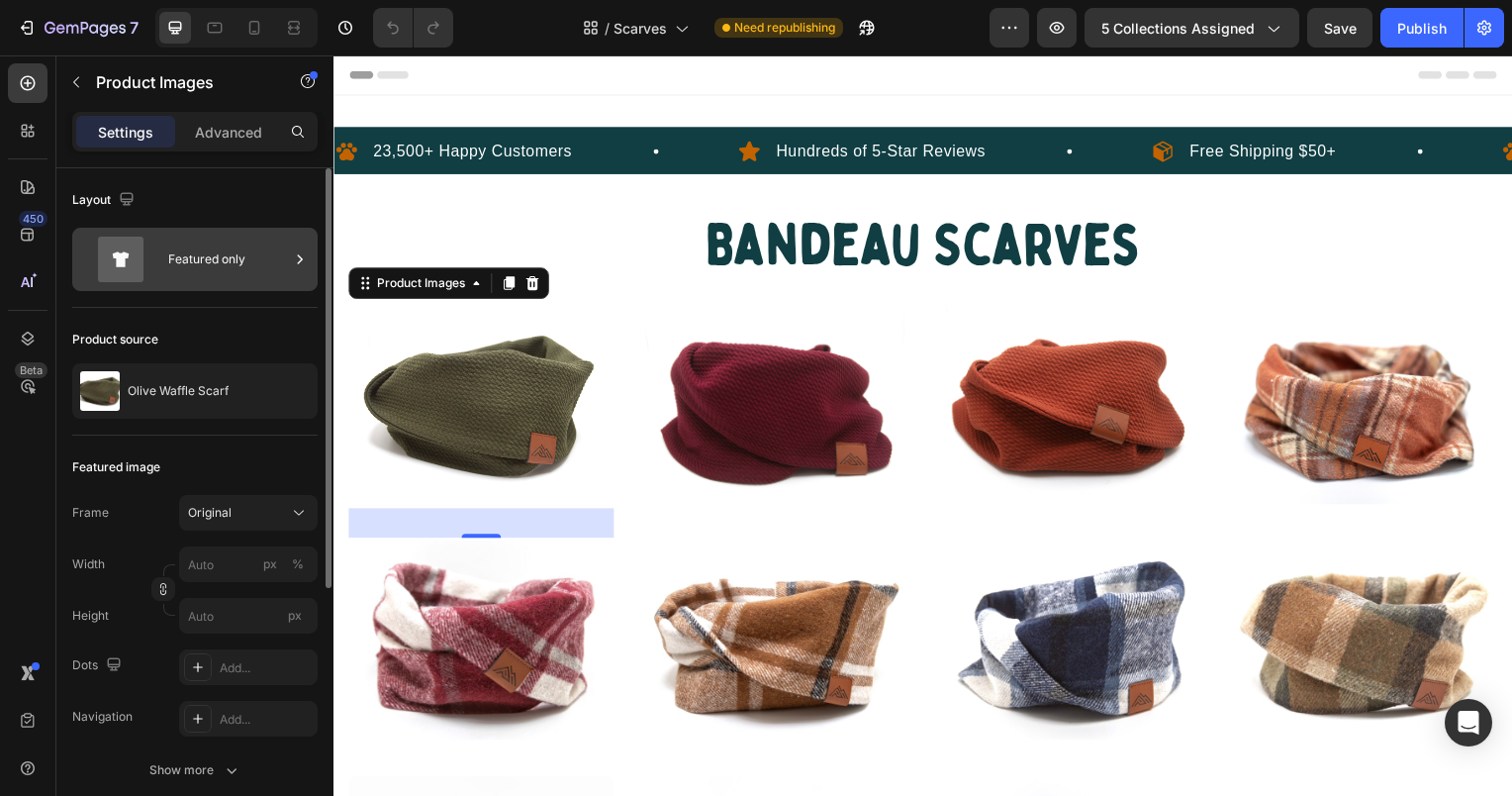 click 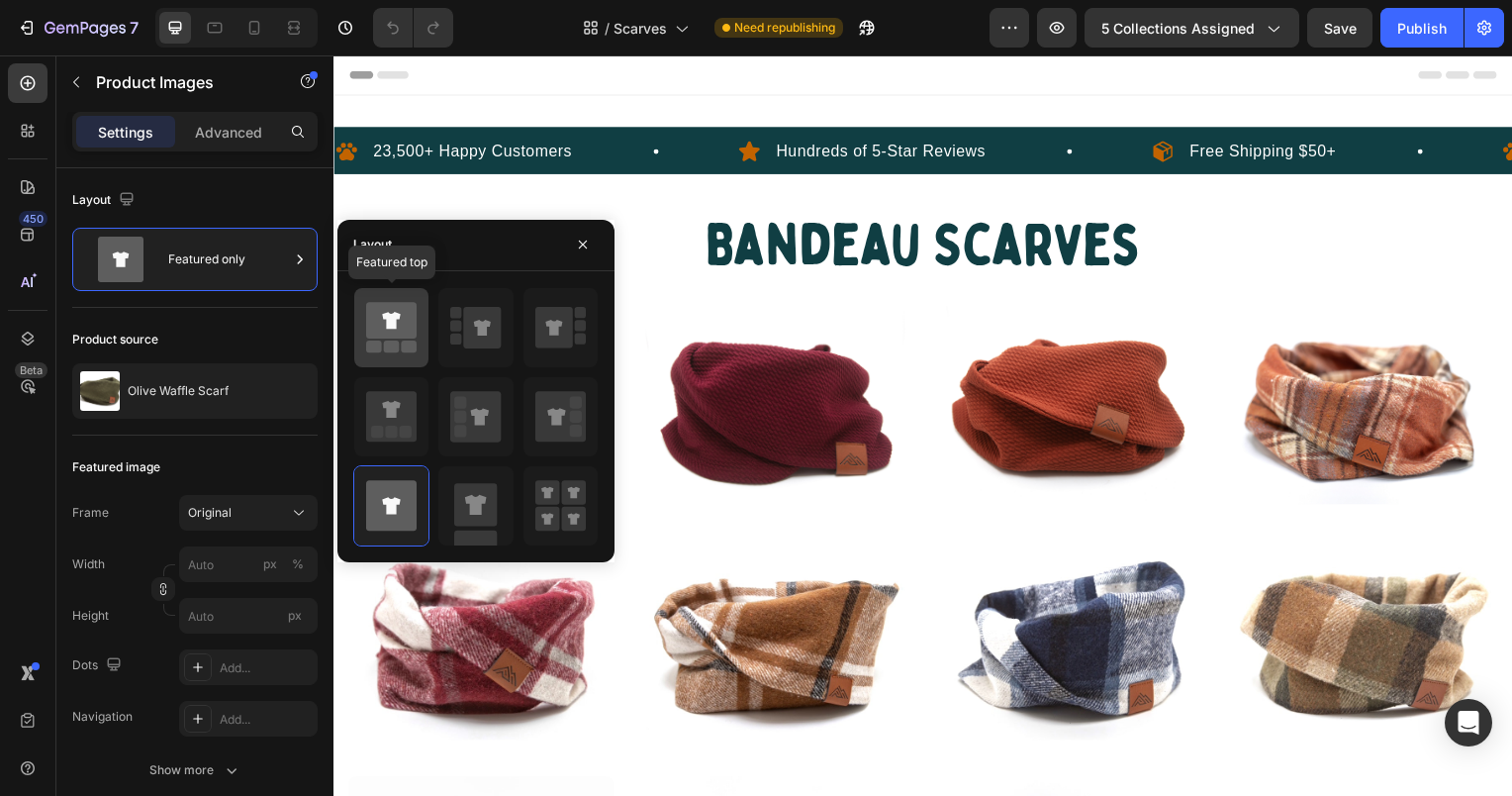 click 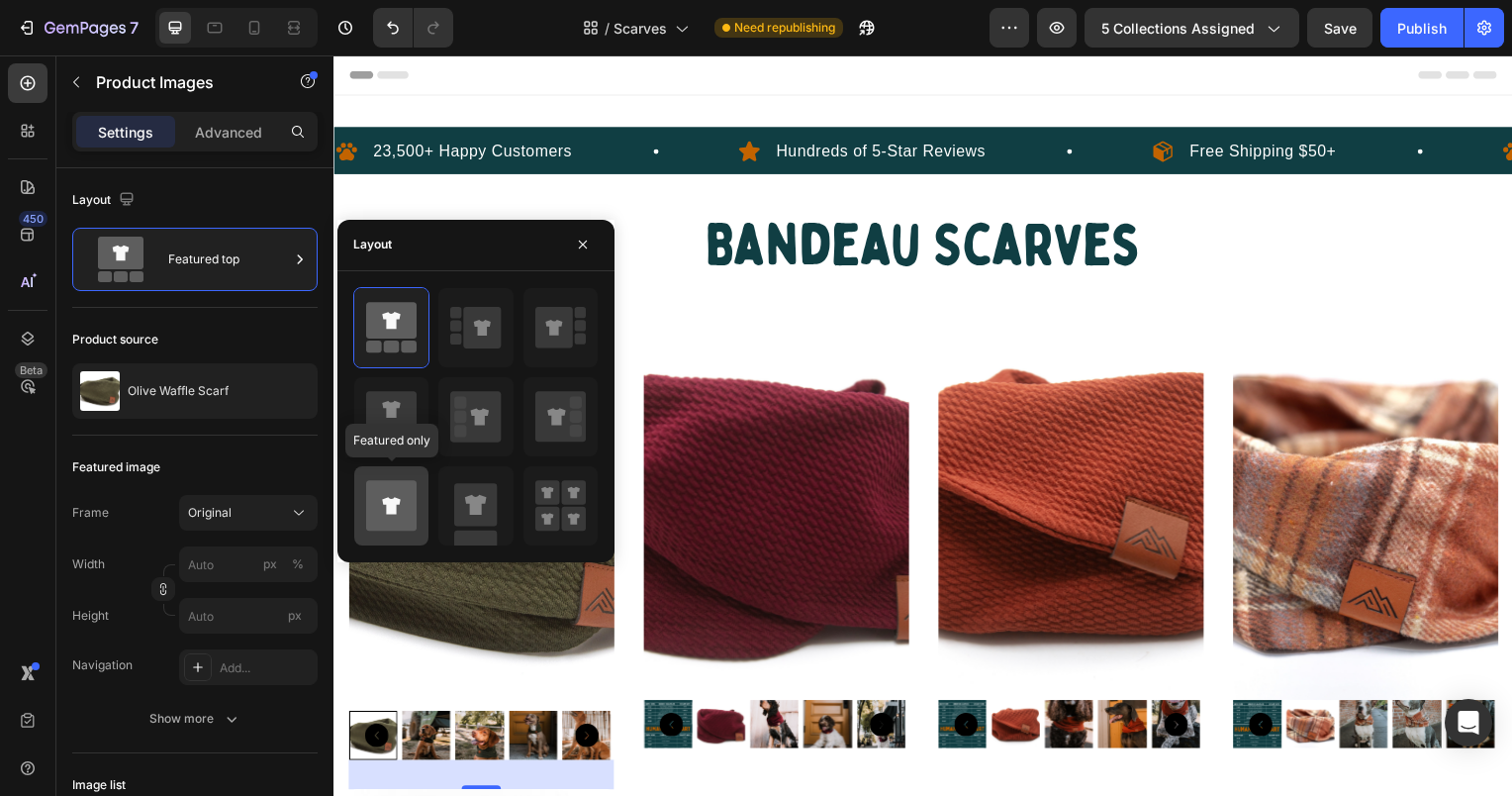 click 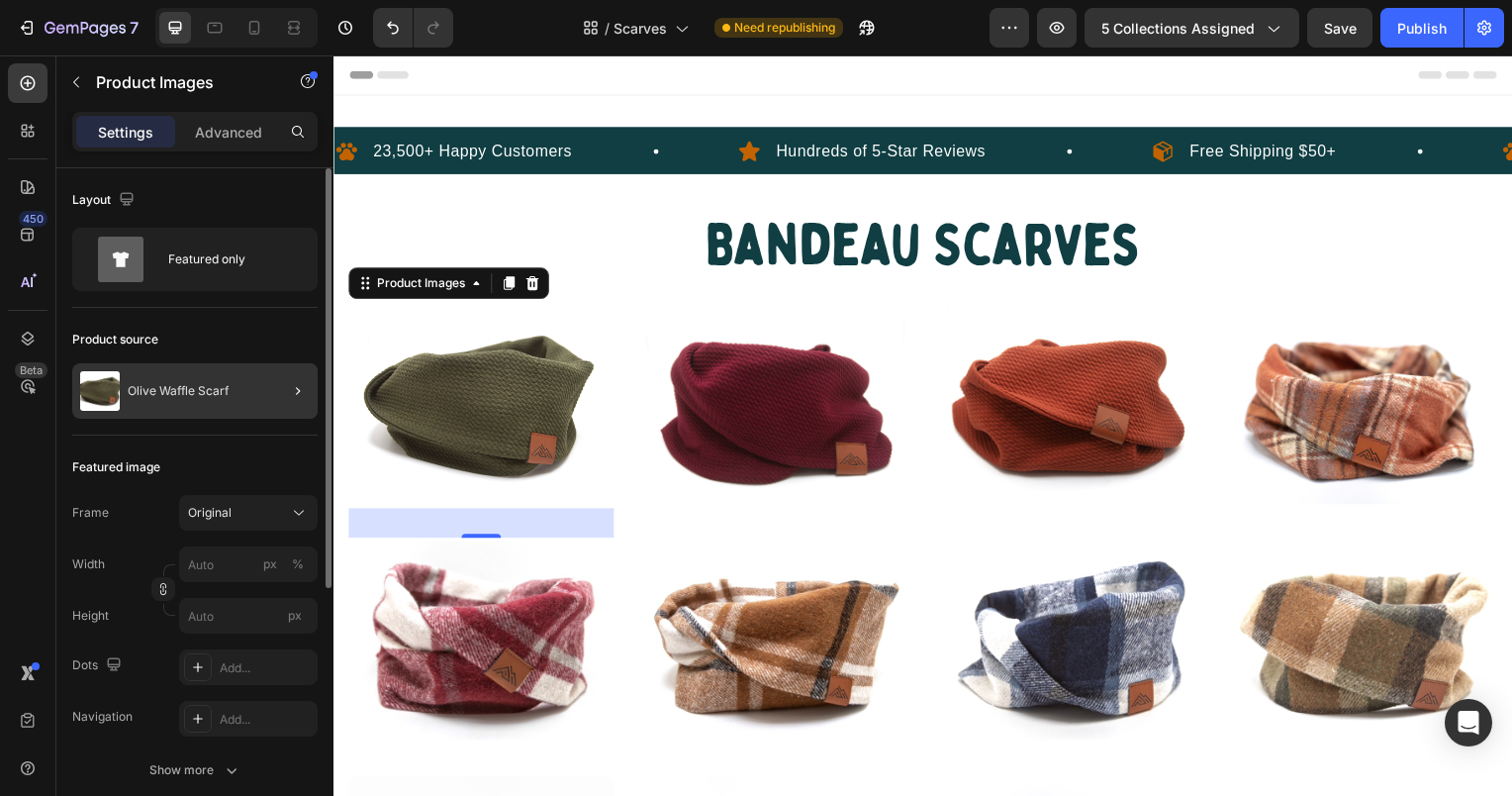 click 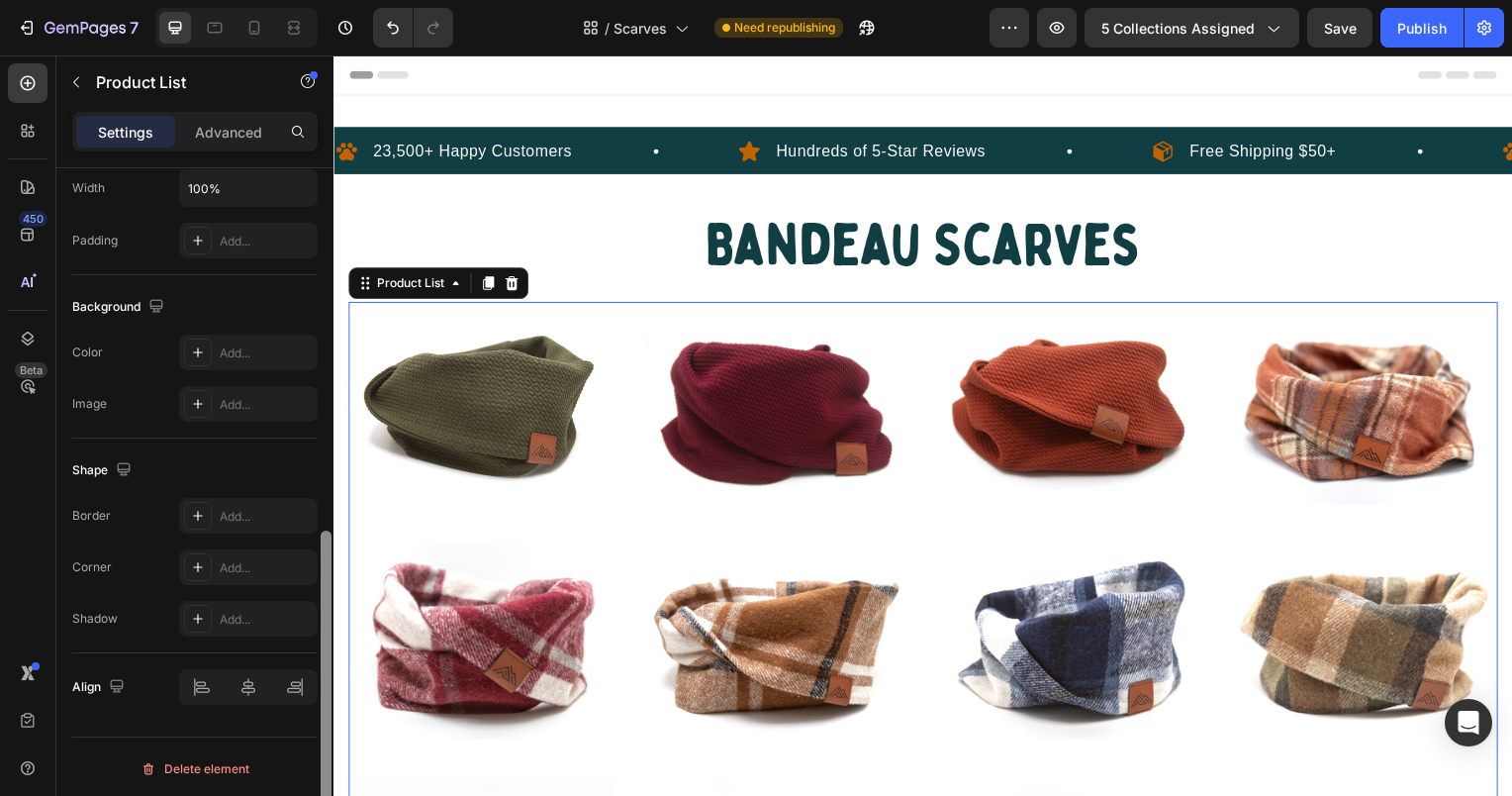 scroll, scrollTop: 251, scrollLeft: 0, axis: vertical 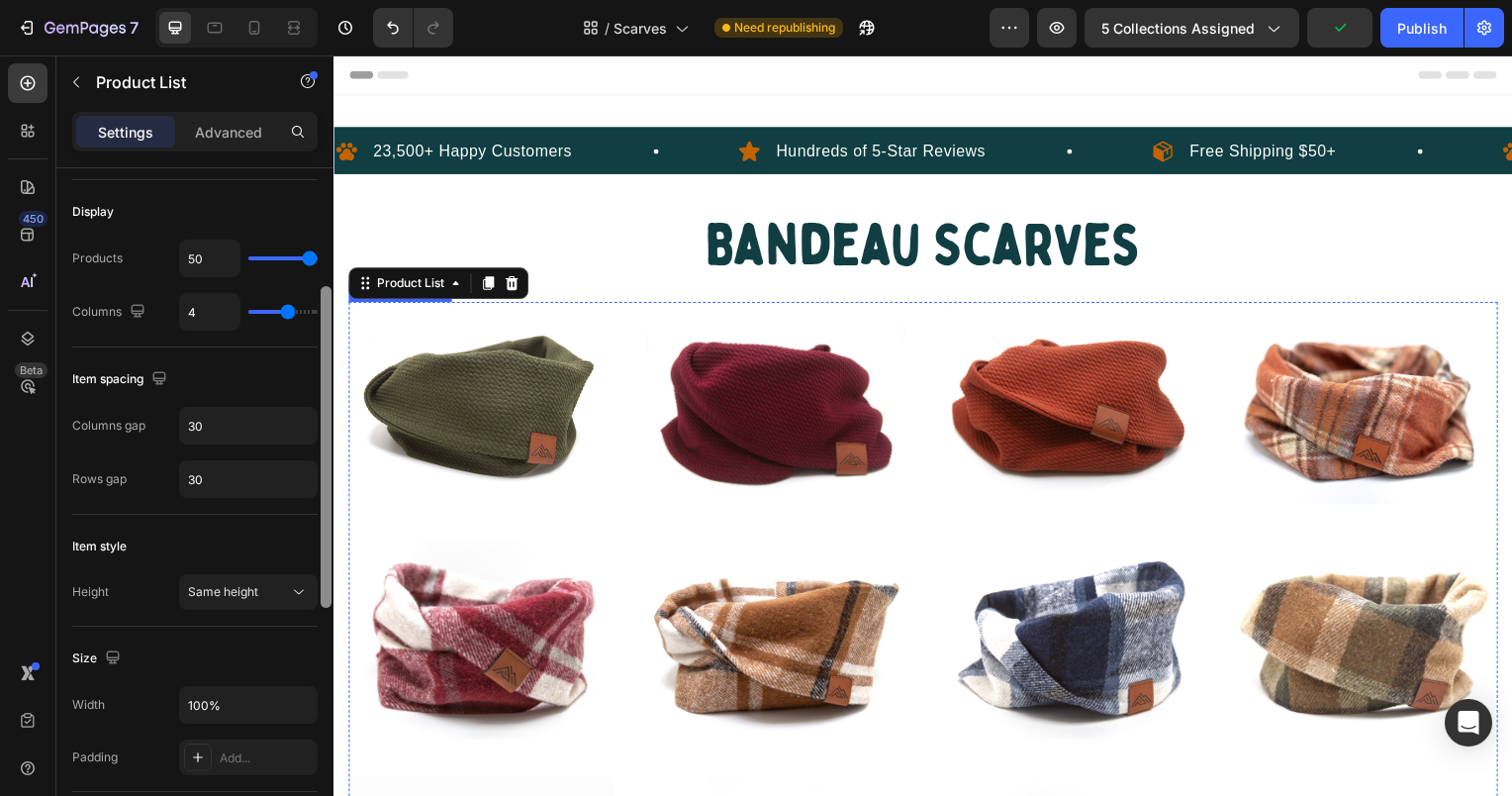 drag, startPoint x: 654, startPoint y: 525, endPoint x: 351, endPoint y: 426, distance: 318.76324 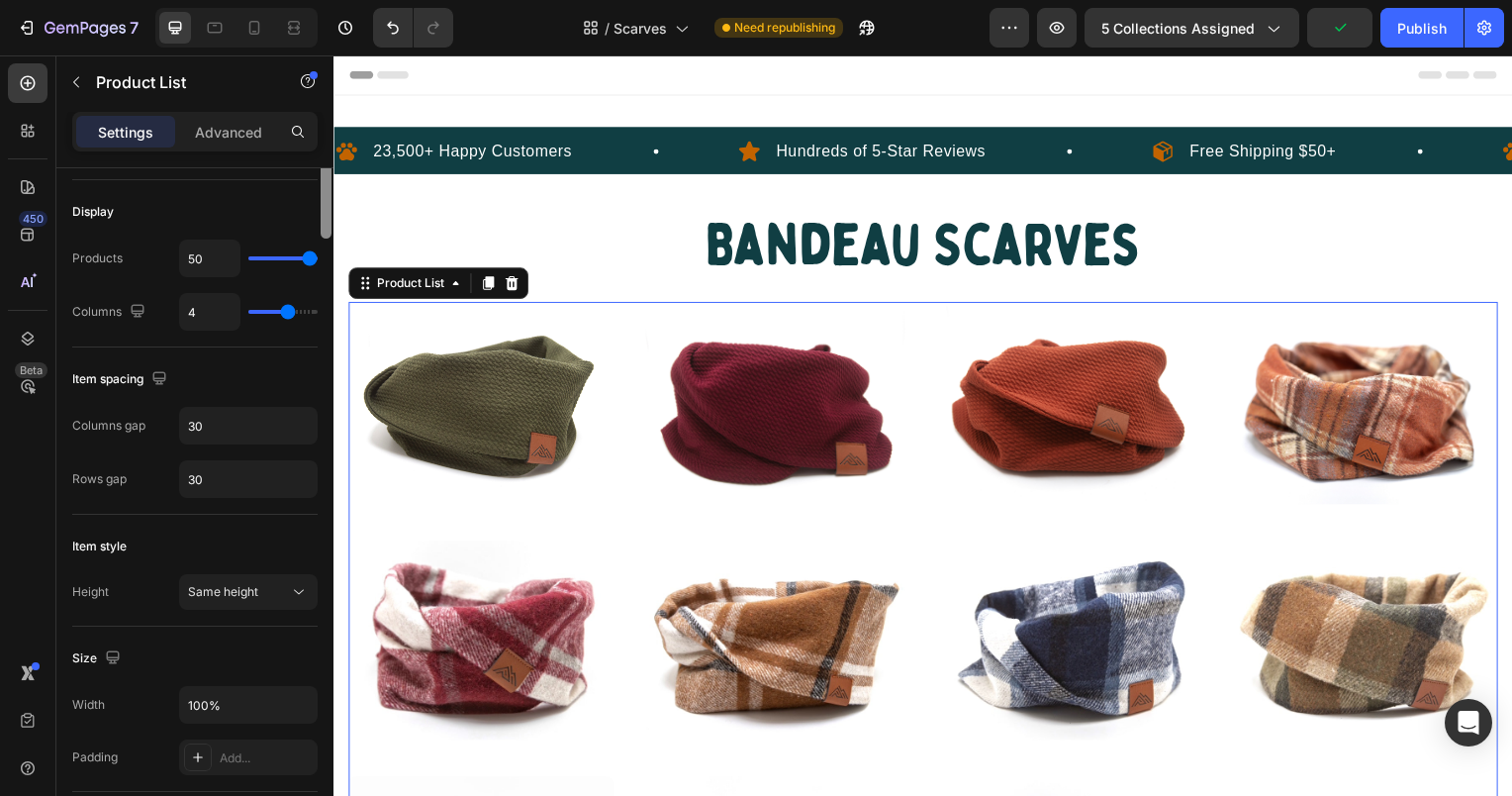 scroll, scrollTop: 0, scrollLeft: 0, axis: both 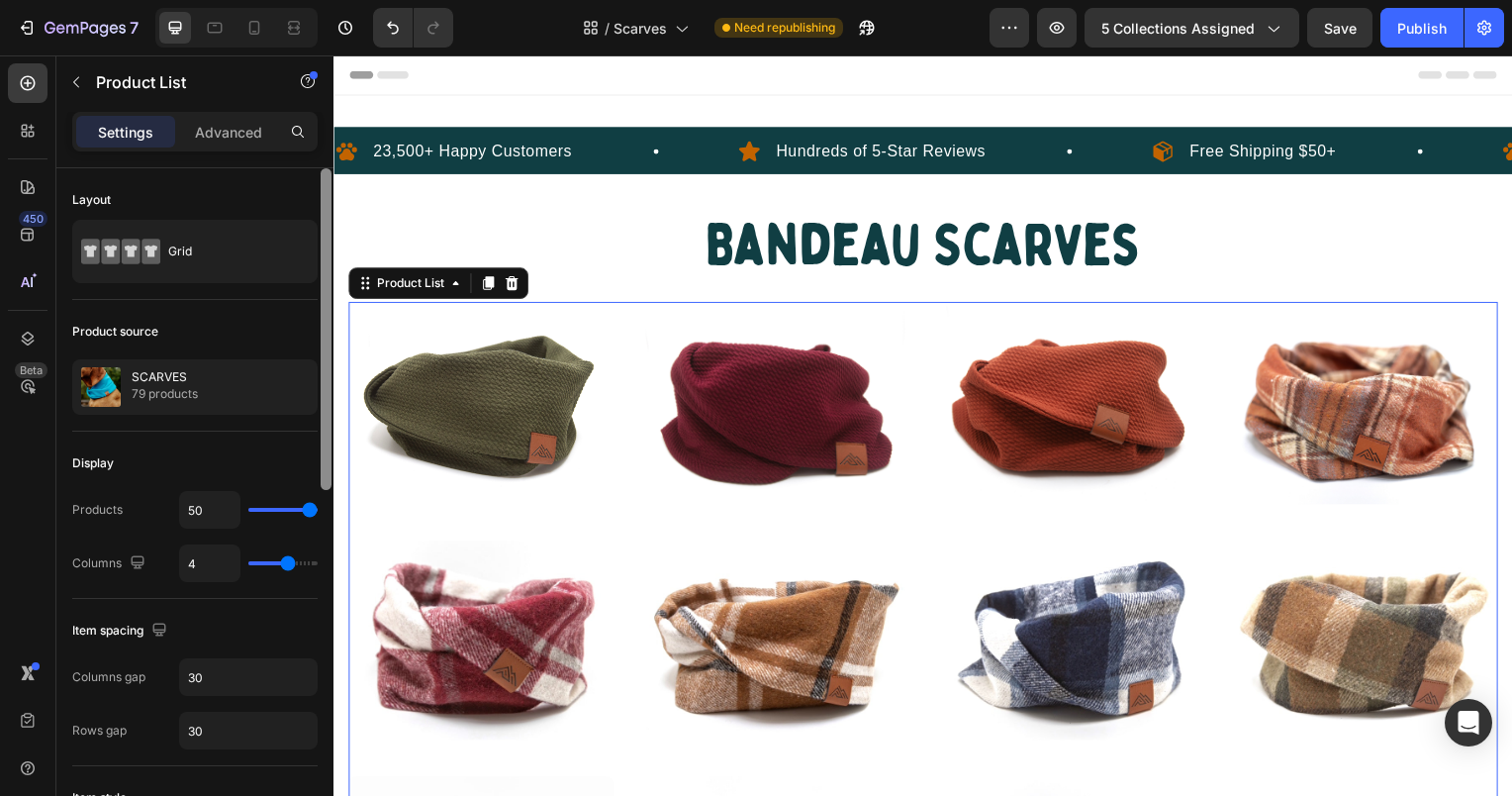 click on "Product List" at bounding box center (411, 285) 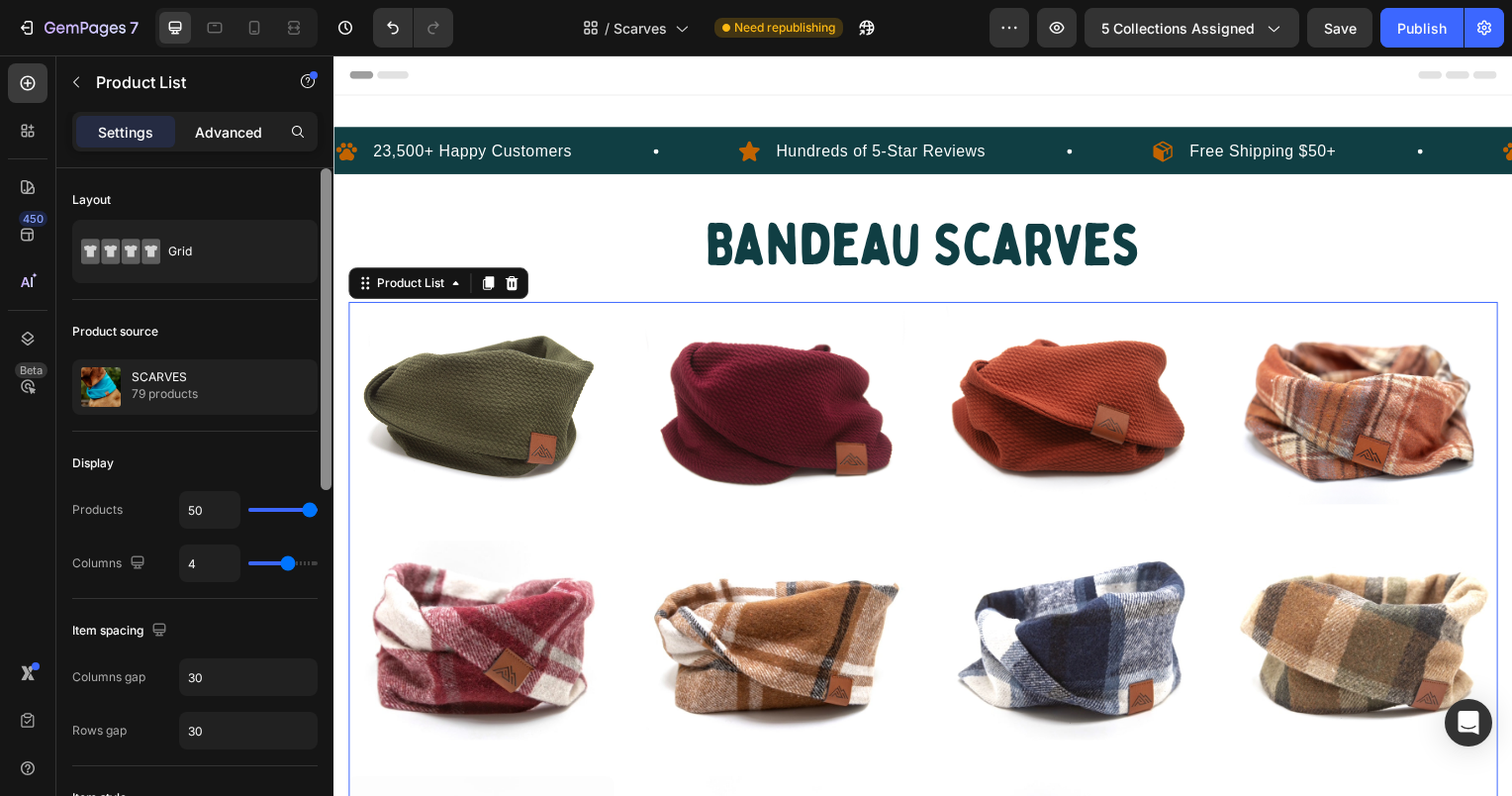 click on "Advanced" 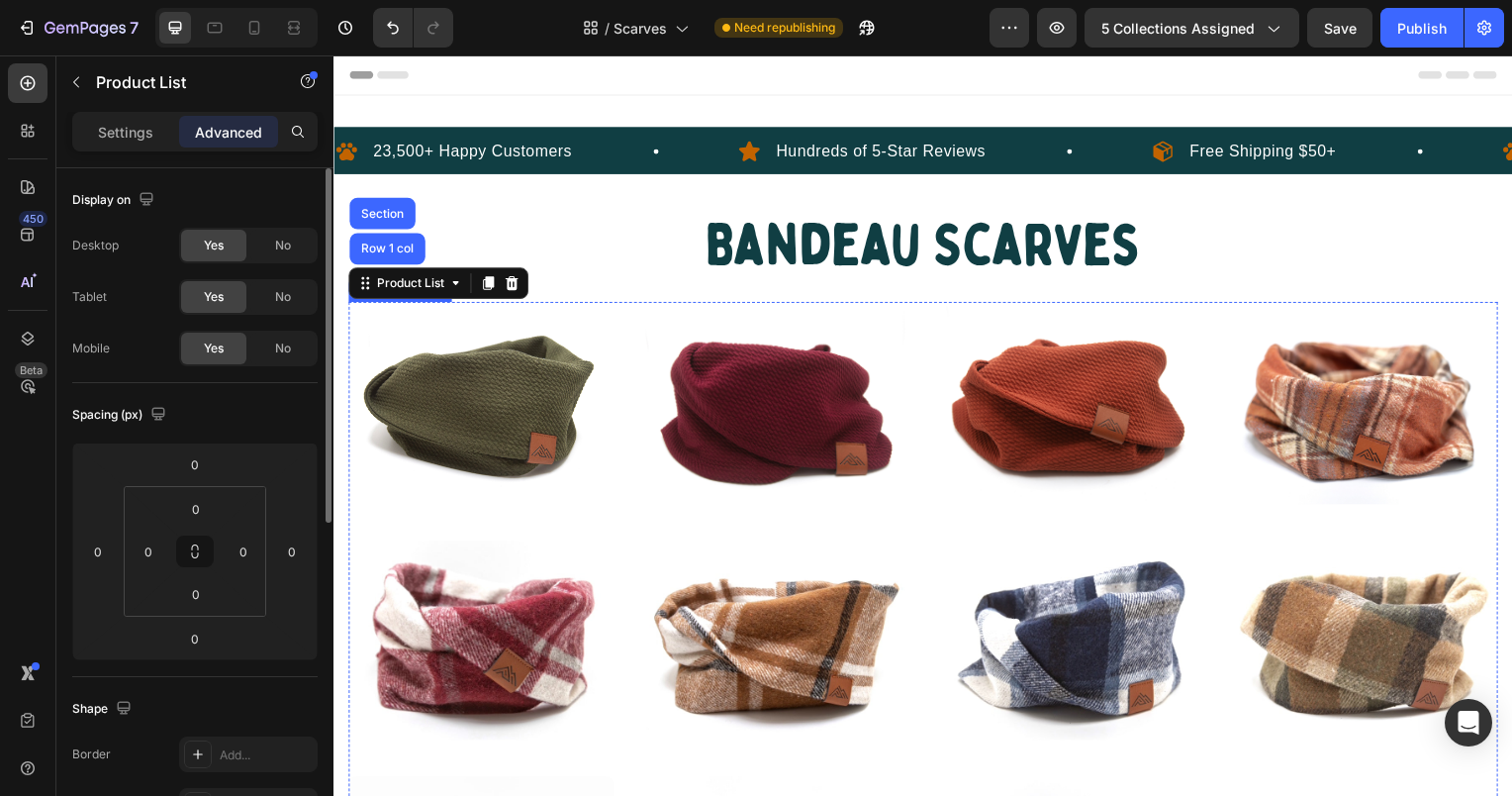 click at bounding box center (482, 408) 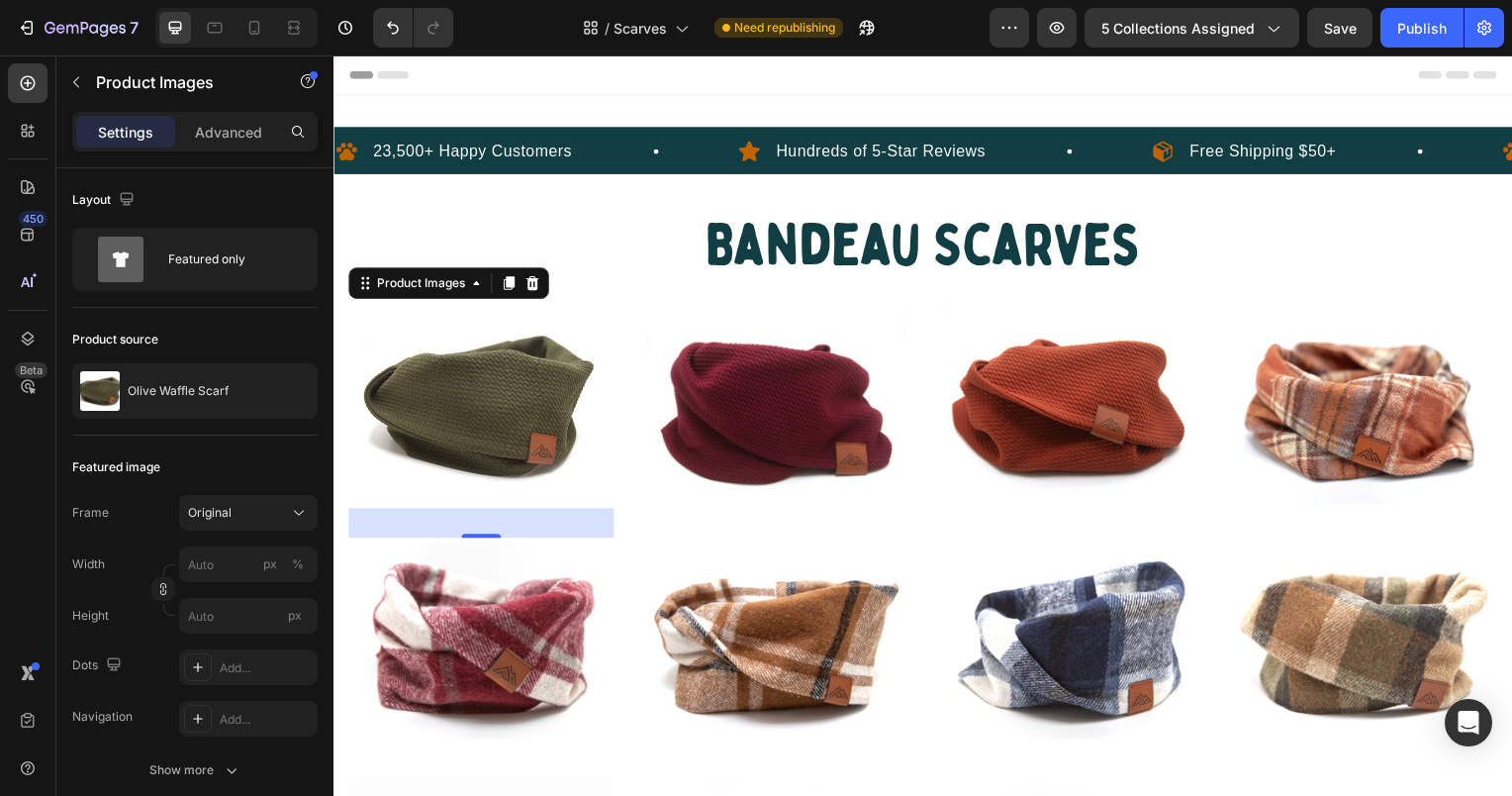 click on "30" at bounding box center (482, 527) 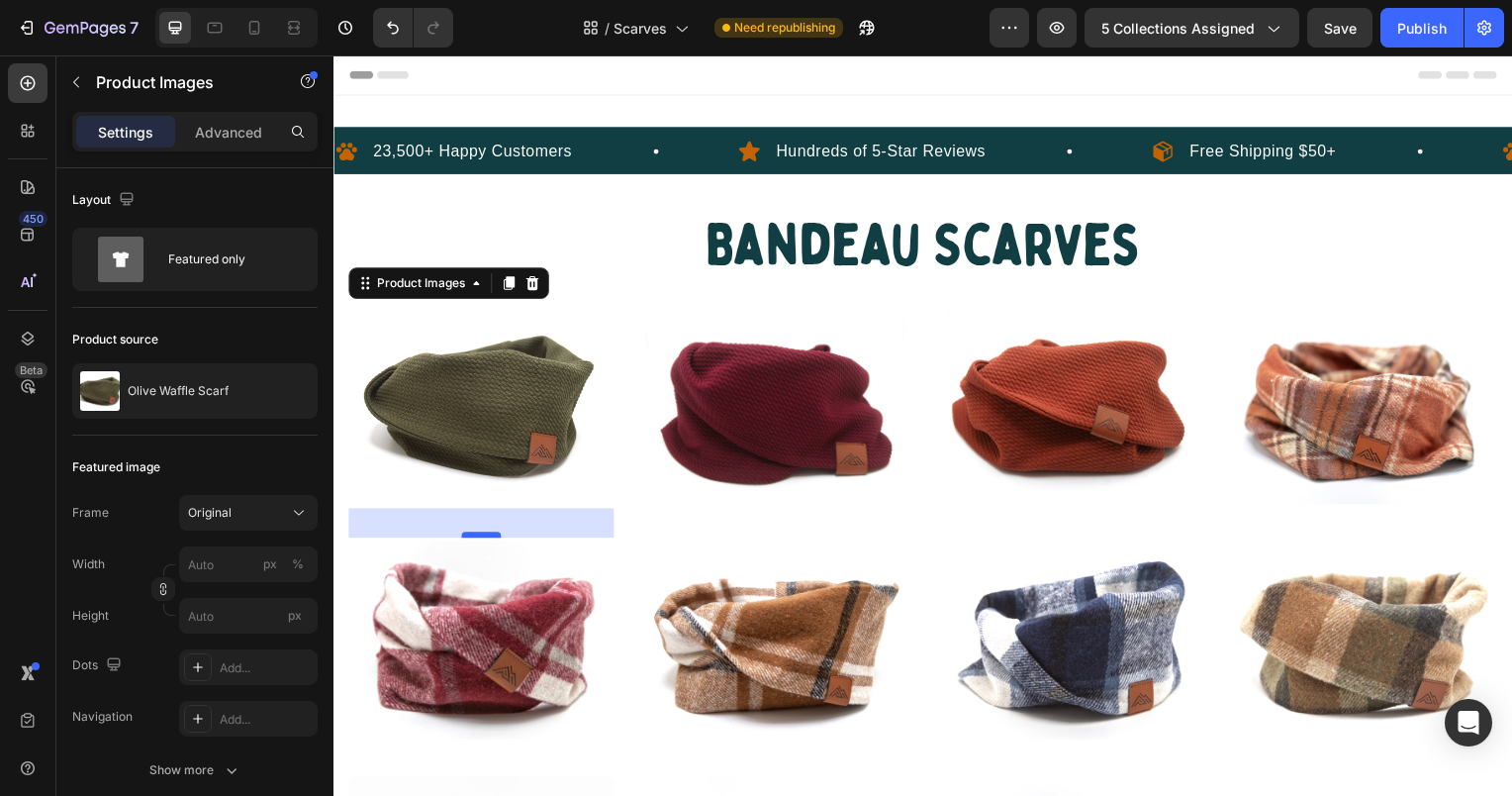 click at bounding box center (482, 539) 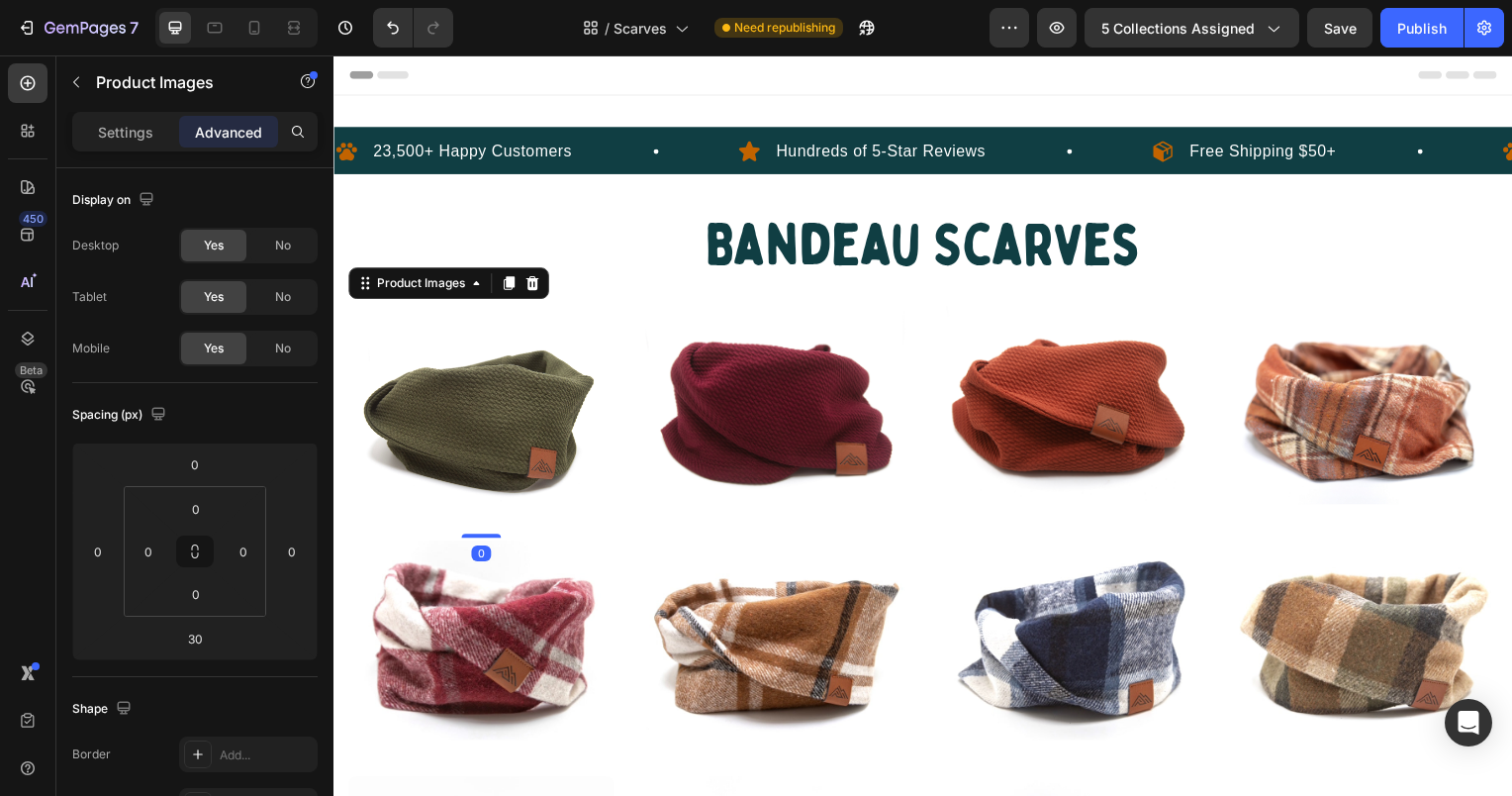 drag, startPoint x: 486, startPoint y: 536, endPoint x: 508, endPoint y: 473, distance: 66.730802 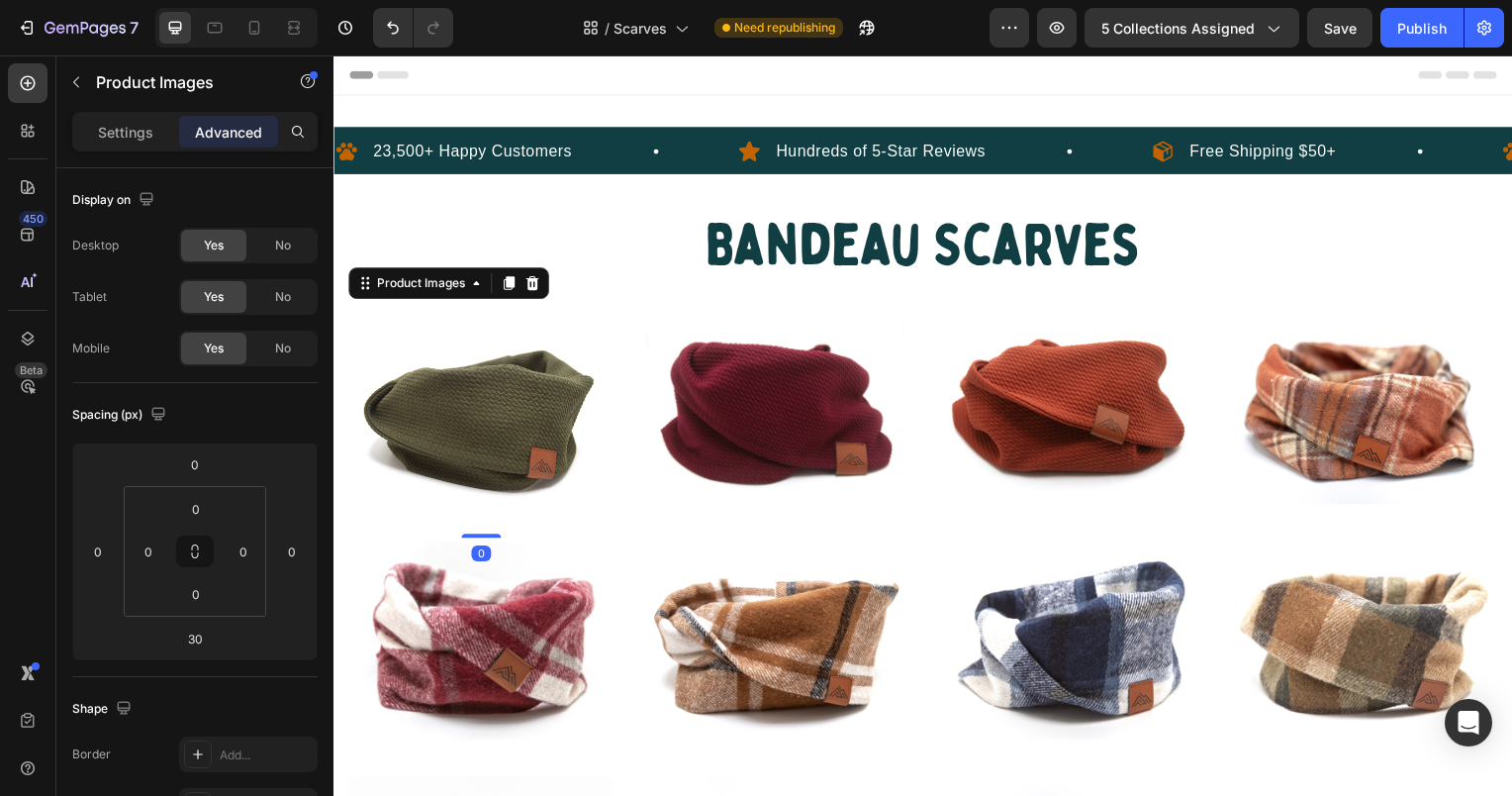 click on "Product Images   0" at bounding box center (482, 423) 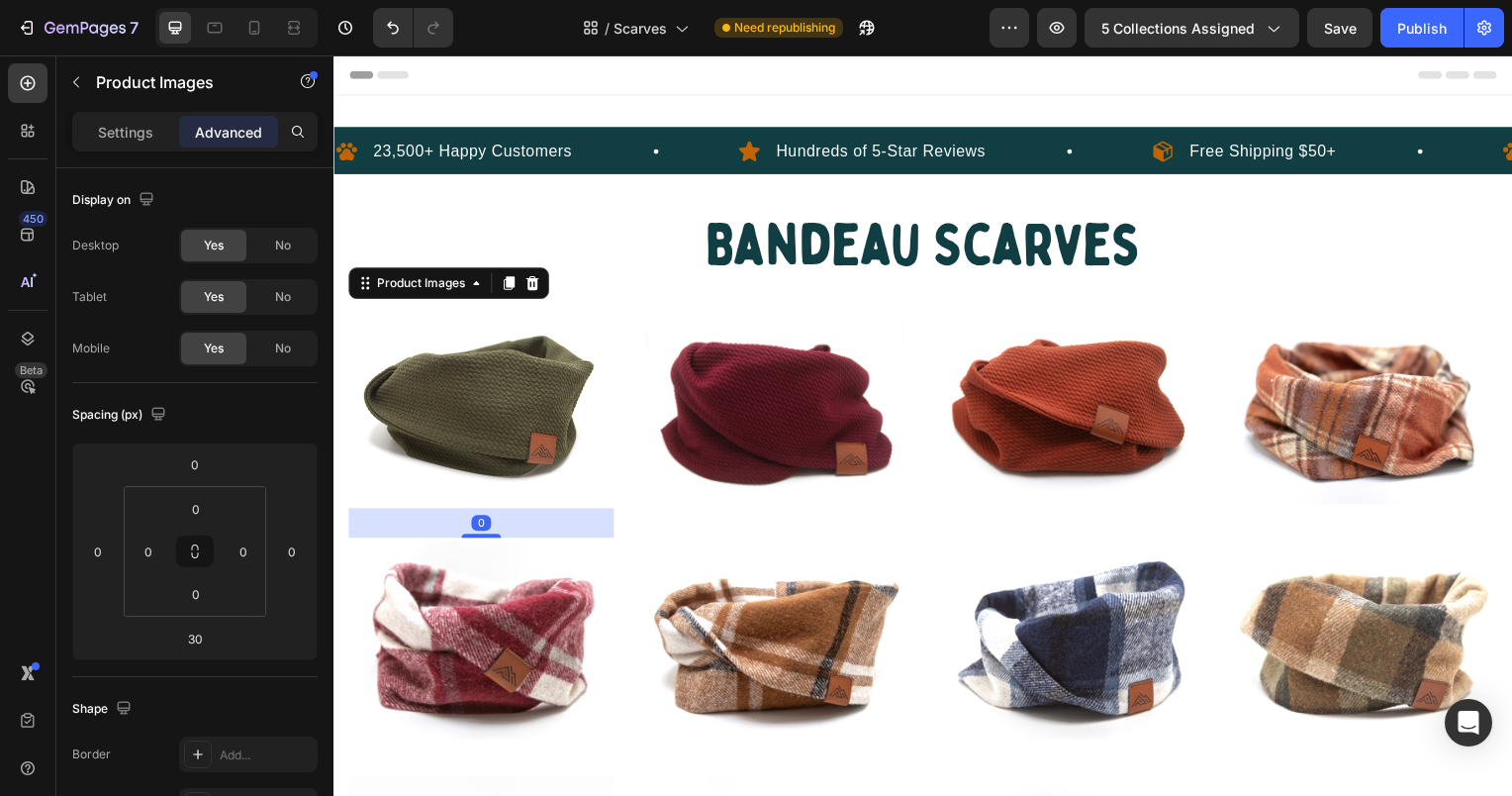 type on "0" 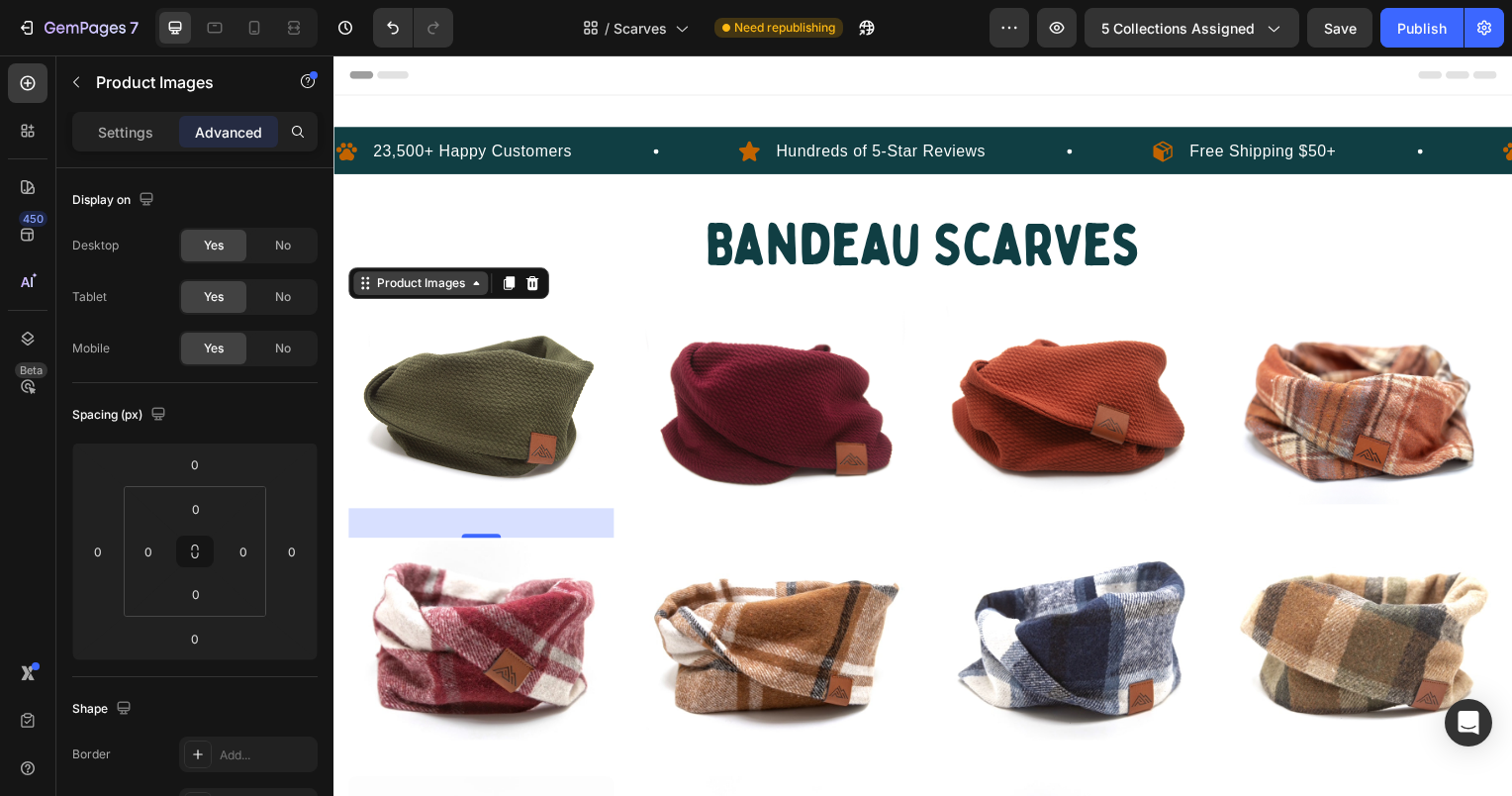 click 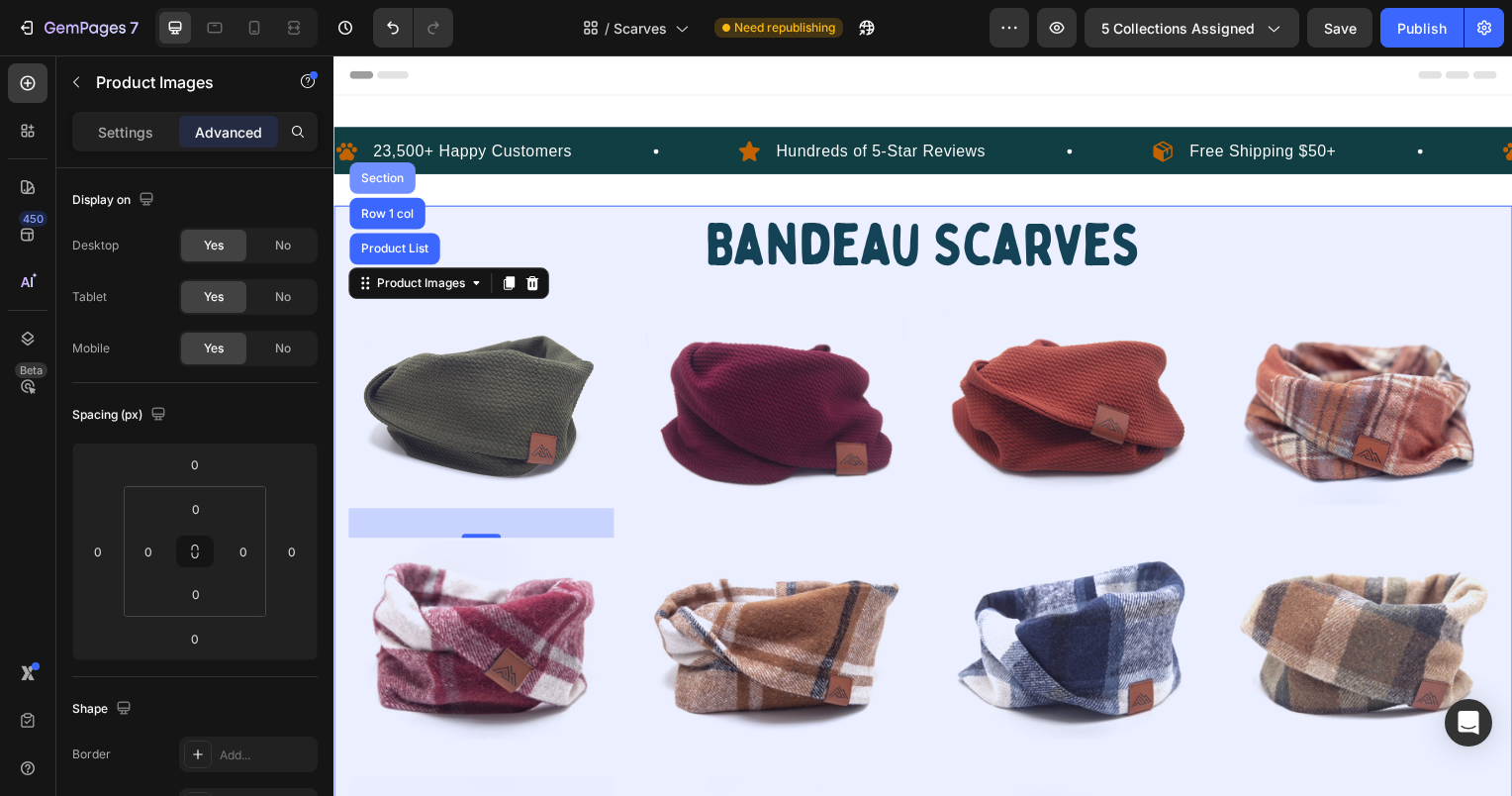 click on "Section" at bounding box center [382, 179] 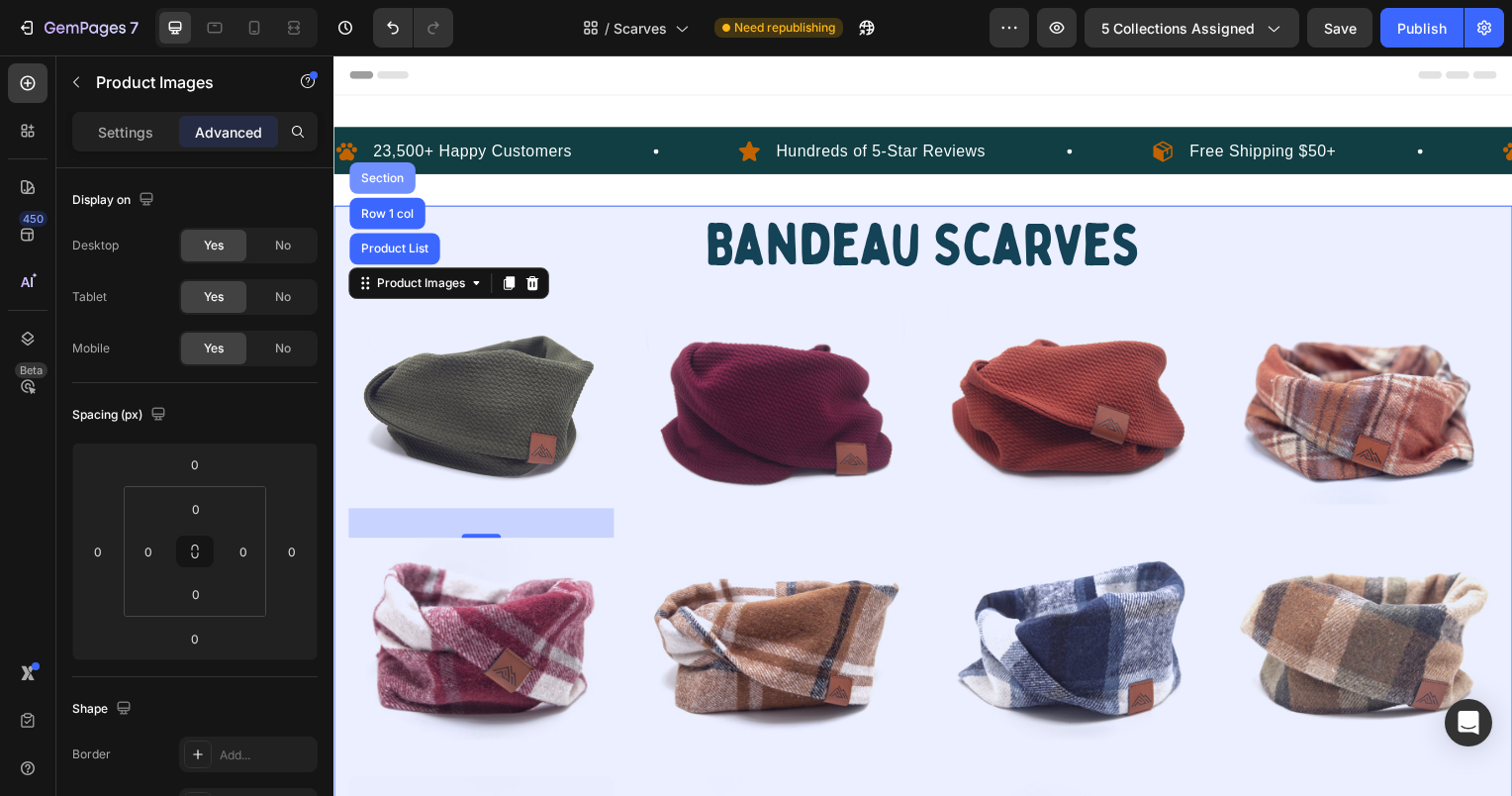 click on "Section" at bounding box center (382, 179) 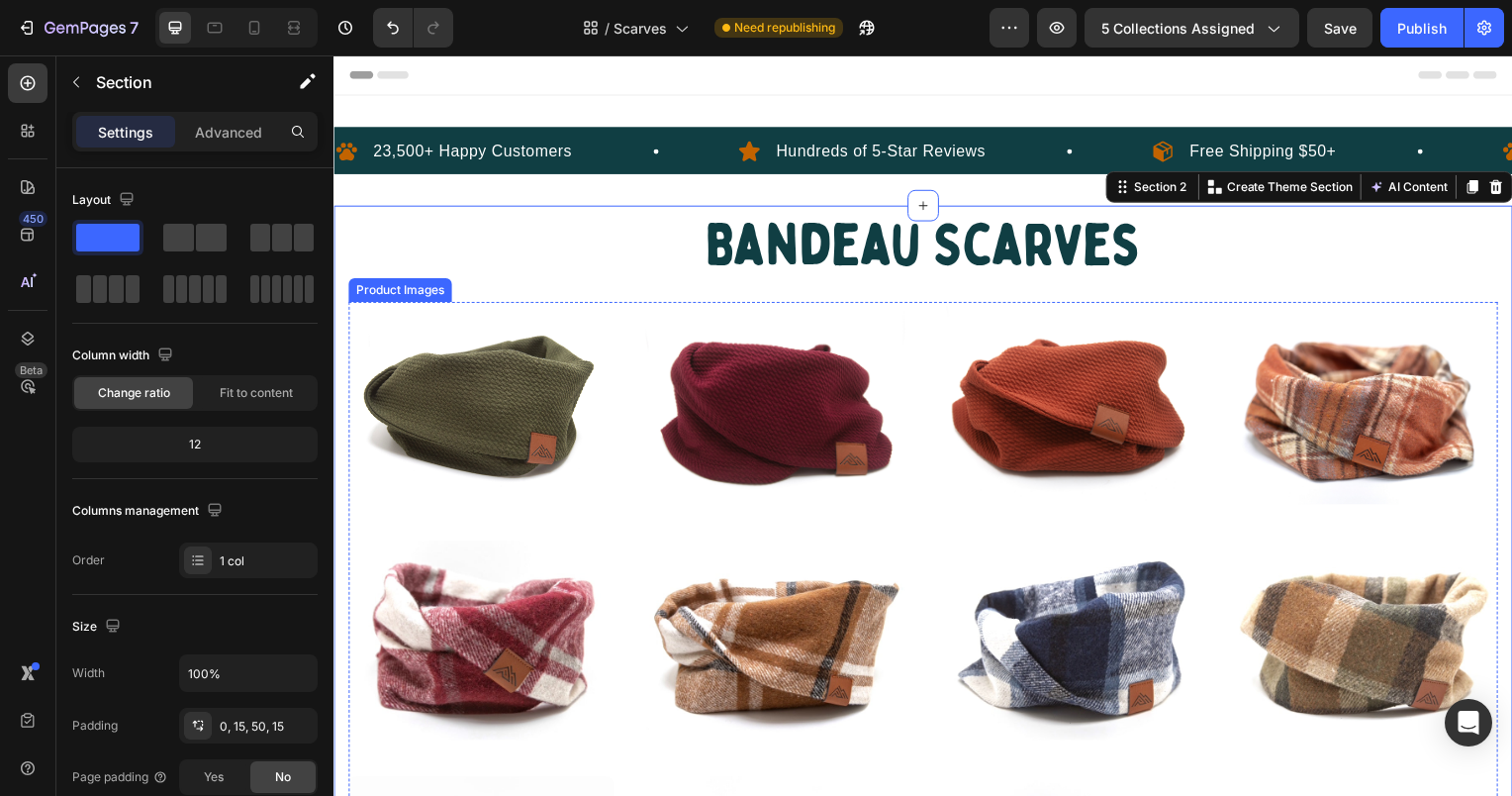 click at bounding box center [482, 408] 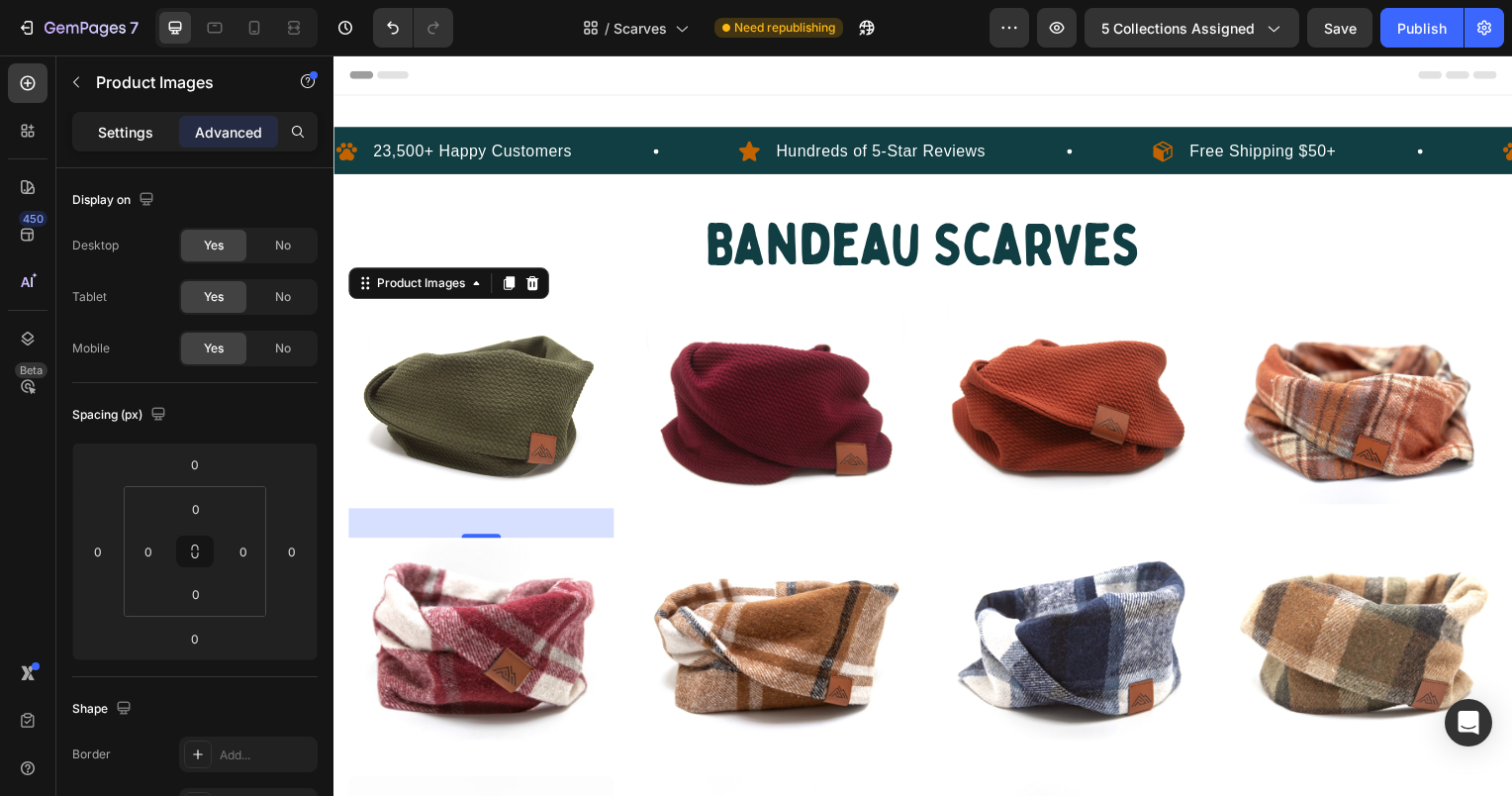 click on "Settings" at bounding box center (126, 132) 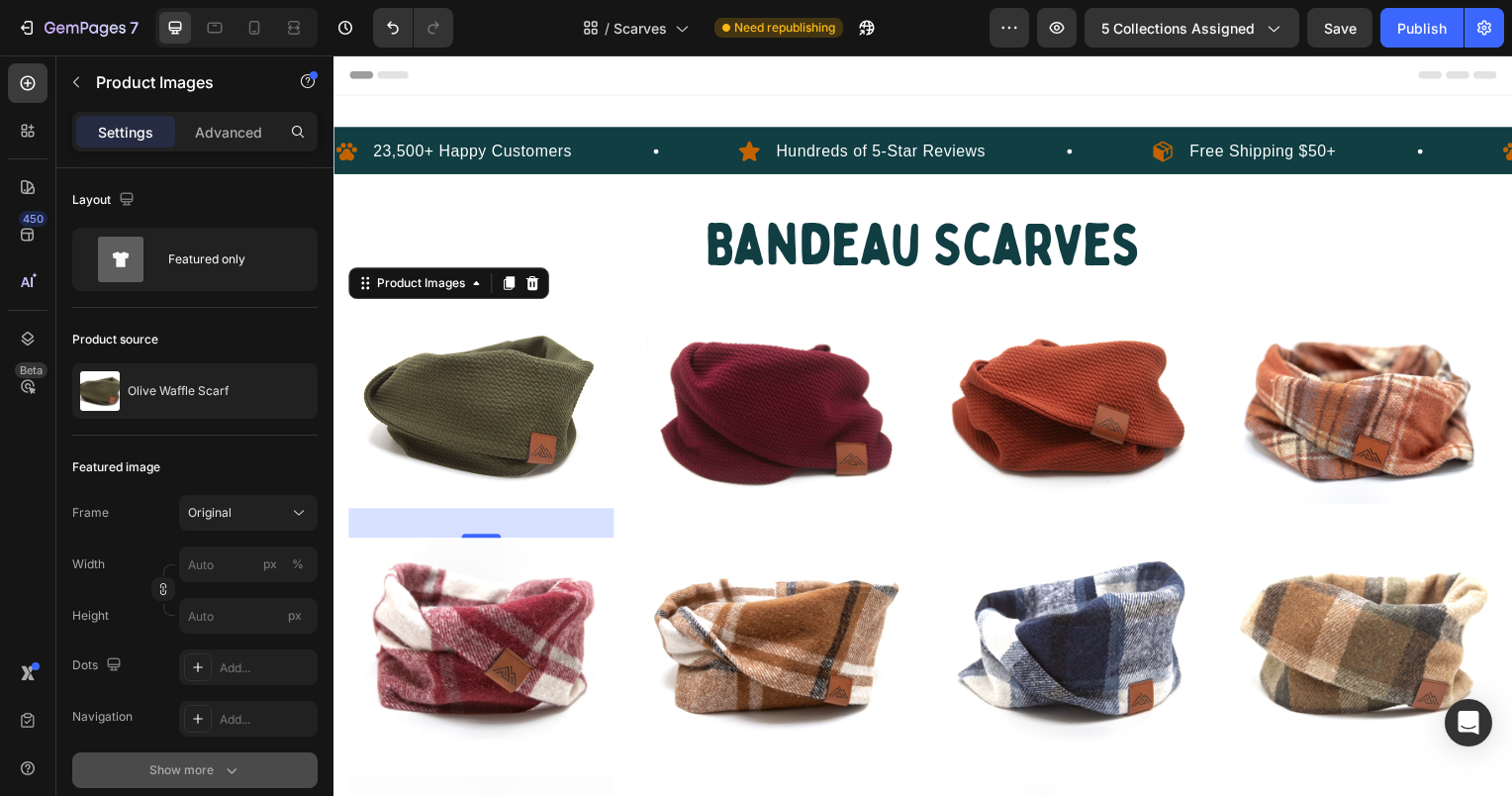 click on "Show more" at bounding box center [195, 770] 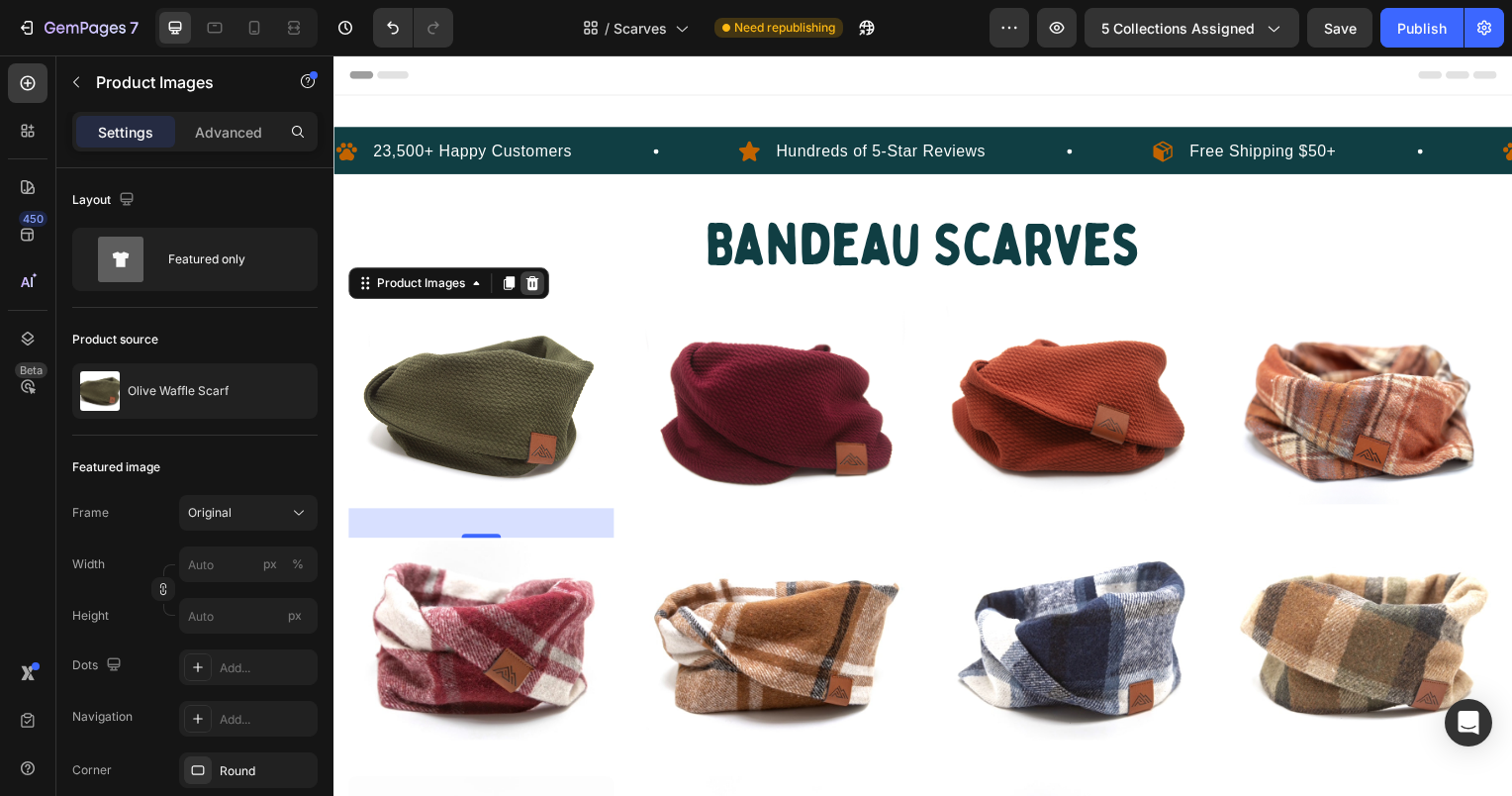 click 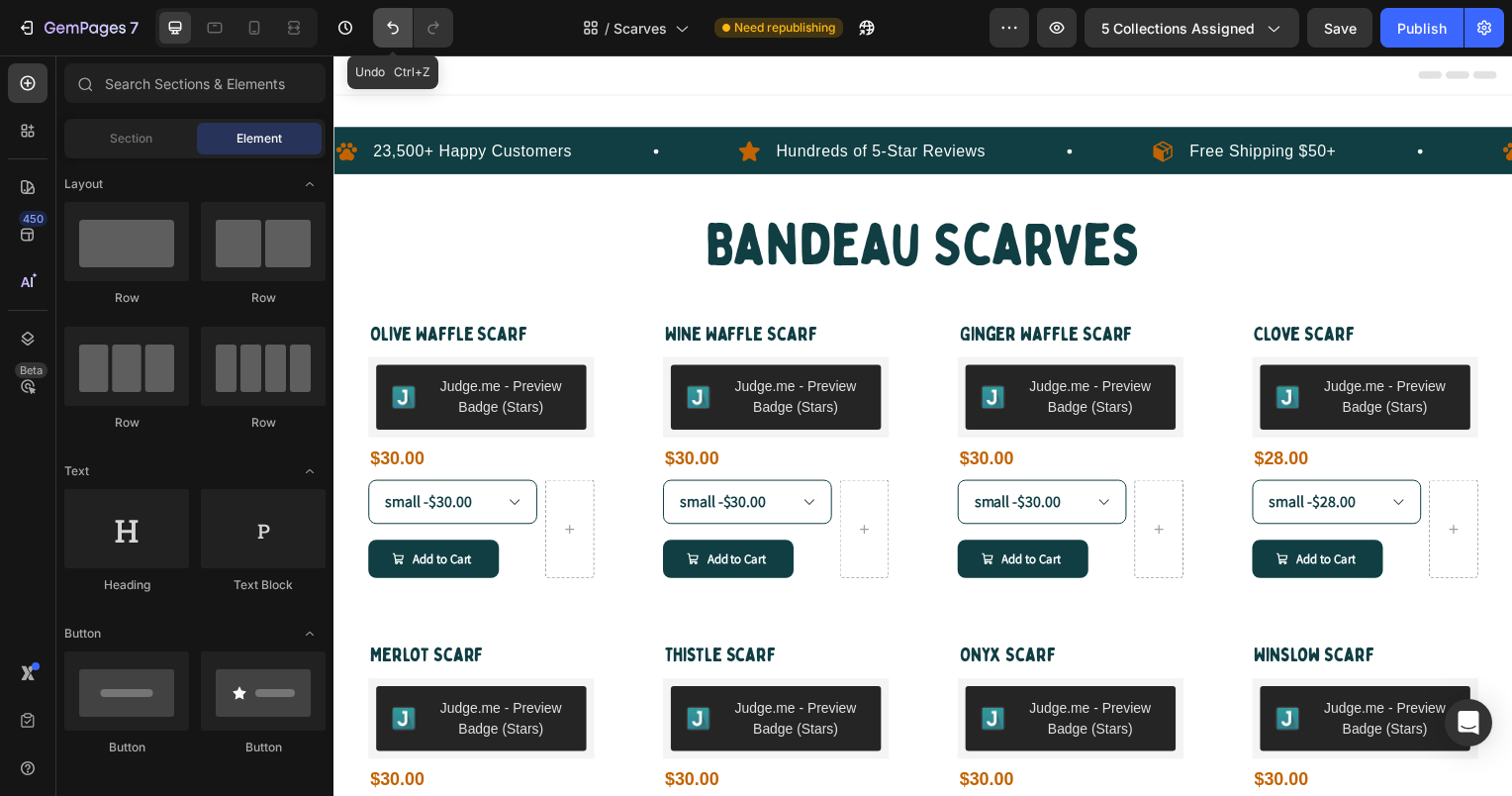click 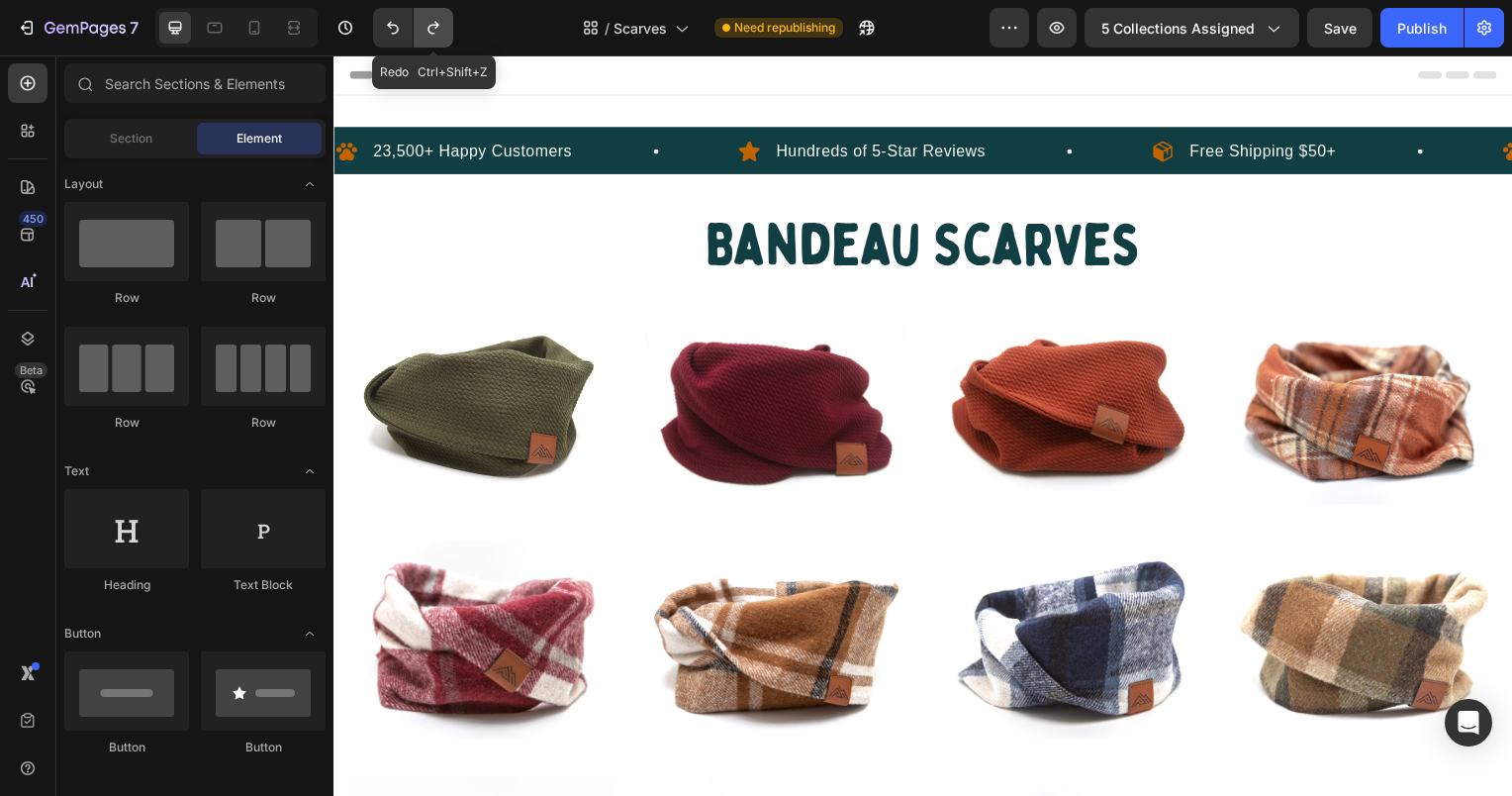 click 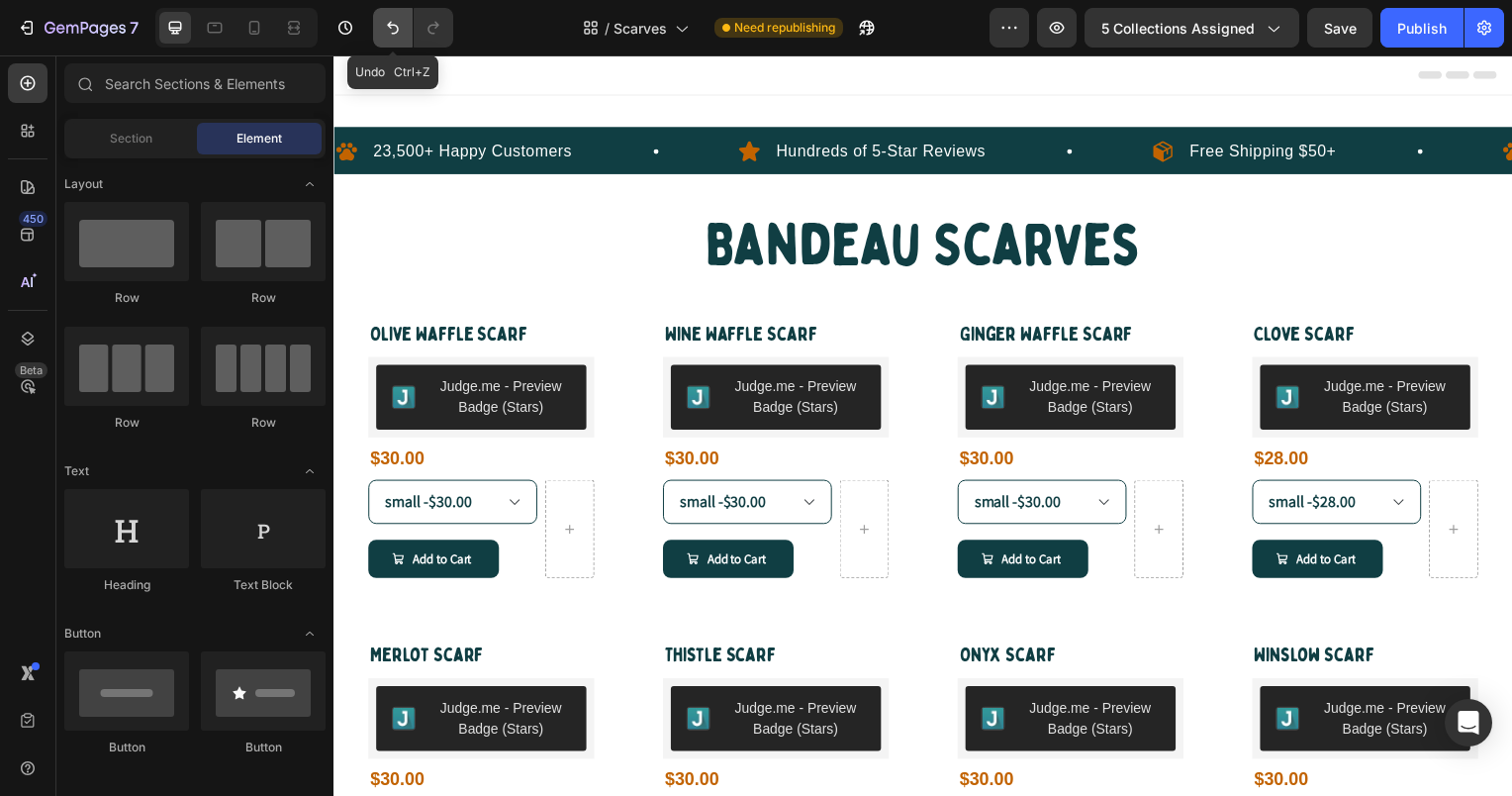 click 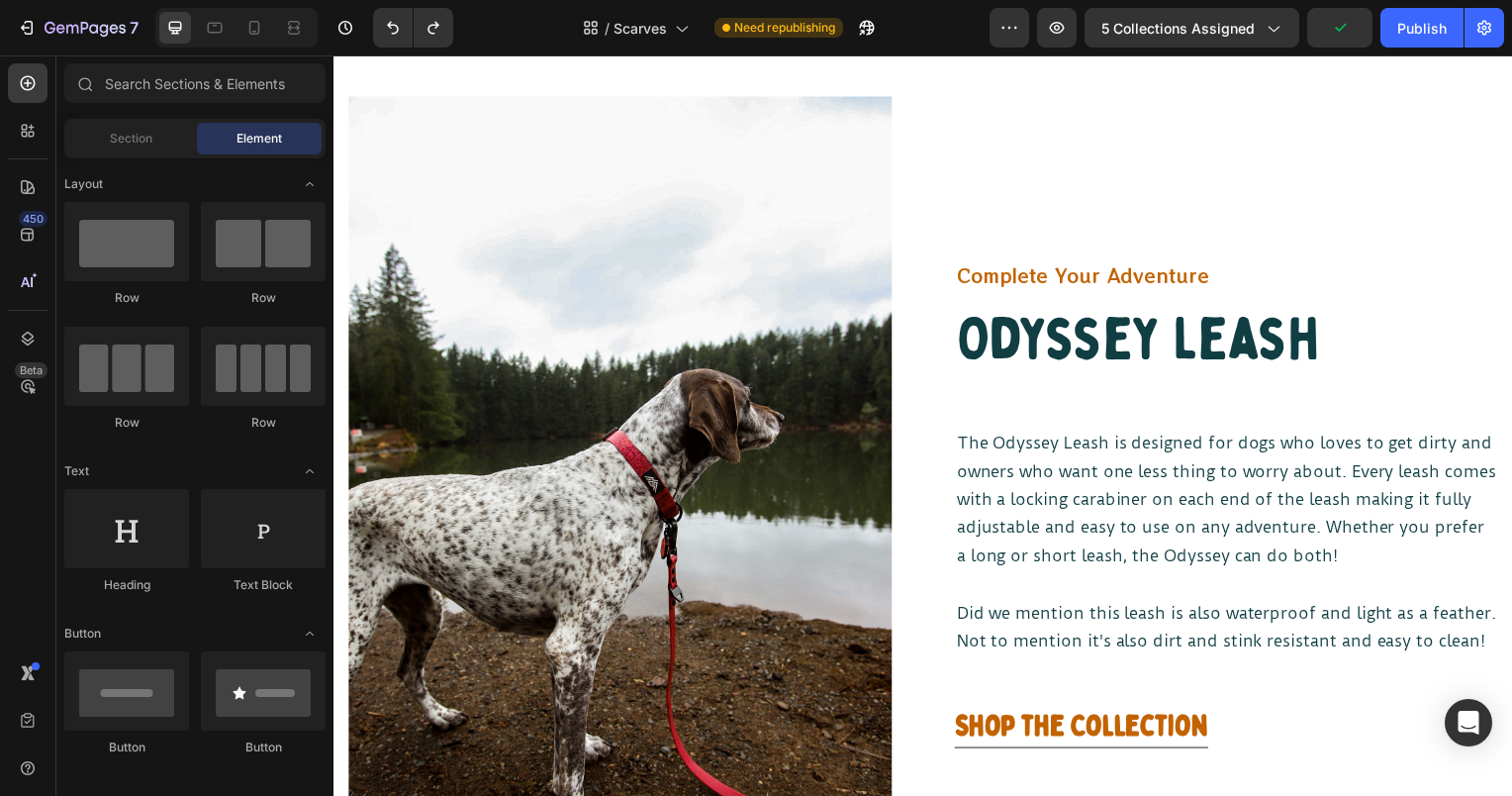scroll, scrollTop: 5188, scrollLeft: 0, axis: vertical 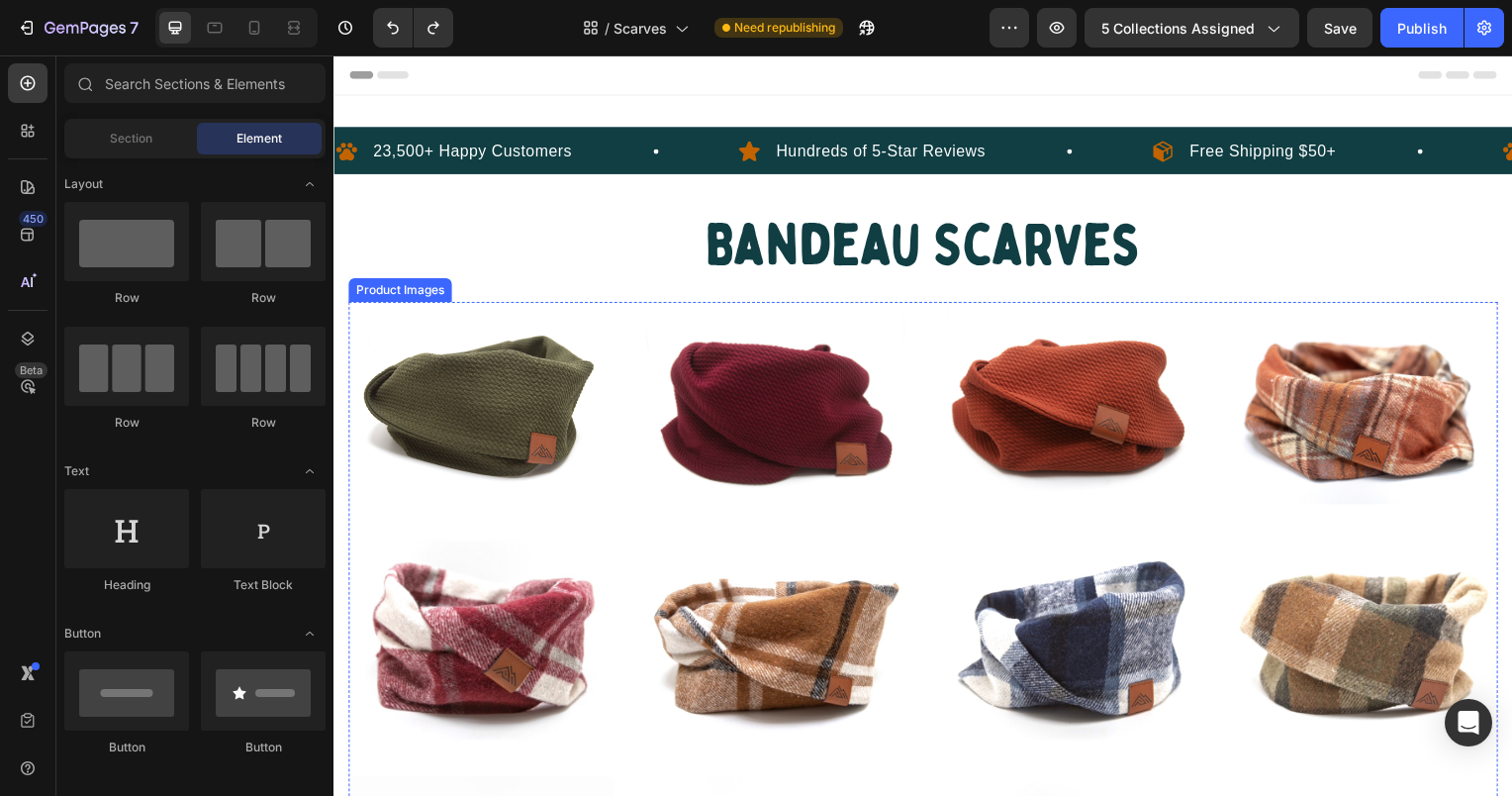 click at bounding box center [482, 408] 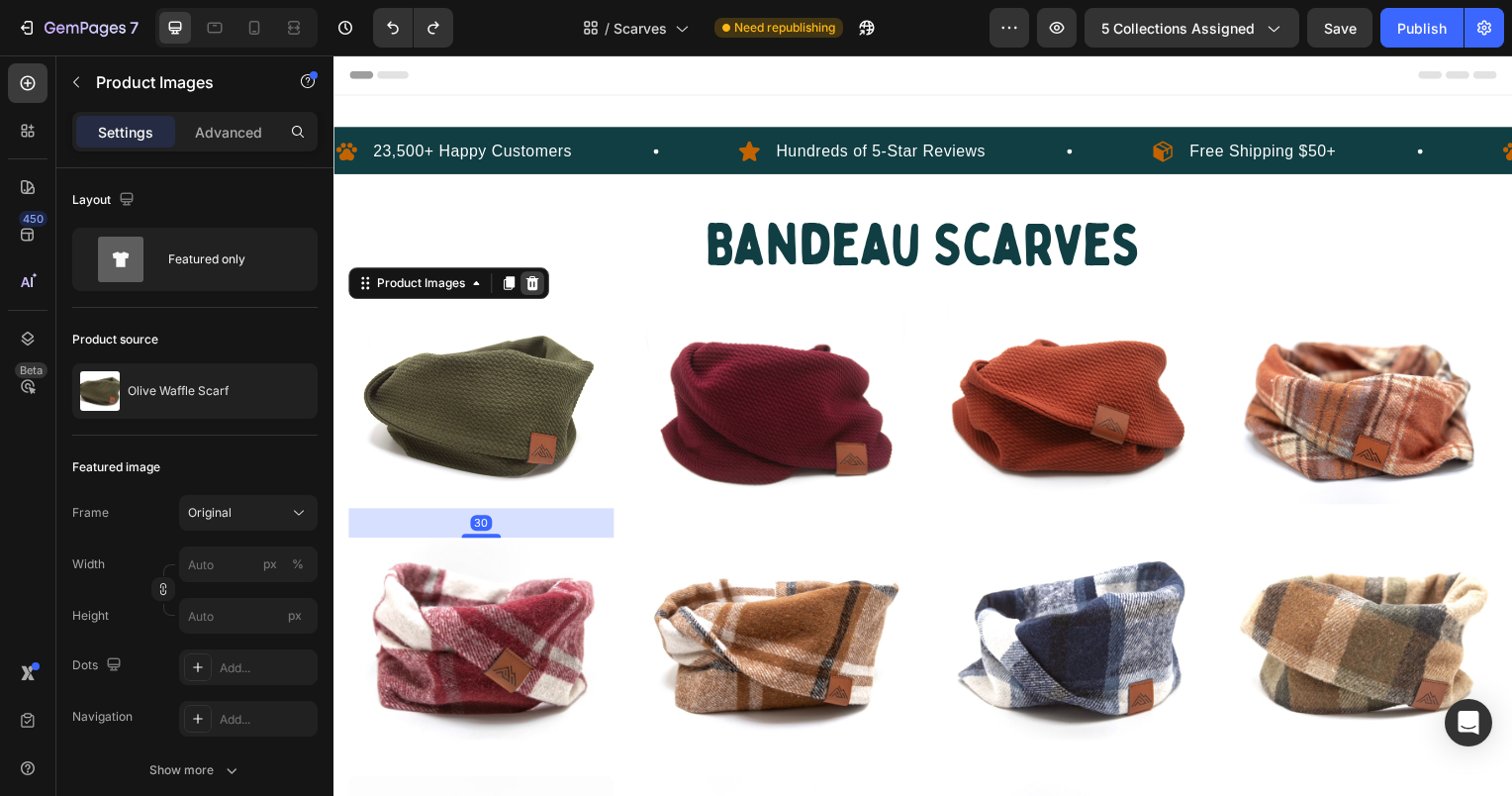 click 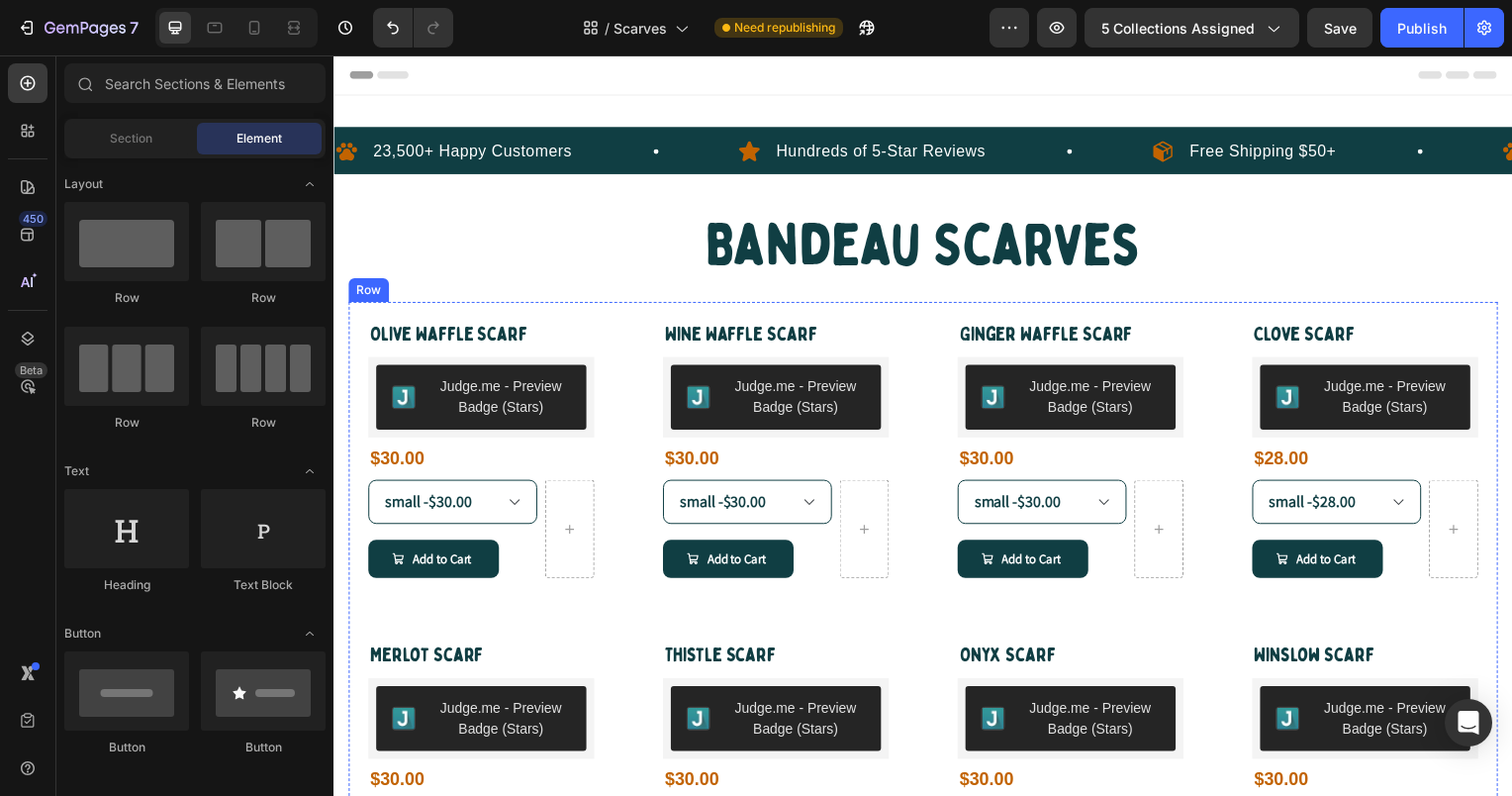 click on "Olive Waffle Scarf Product Title Judge.me - Preview Badge (Stars) Judge.me $30.00 Product Price Product Price   small -  $30.00   medium -  $30.00   large -  $32.00   x-large -  $32.00   xx-large | human -  $34.00   Product Variants & Swatches
Add to Cart Add to Cart
Row Row" at bounding box center (482, 450) 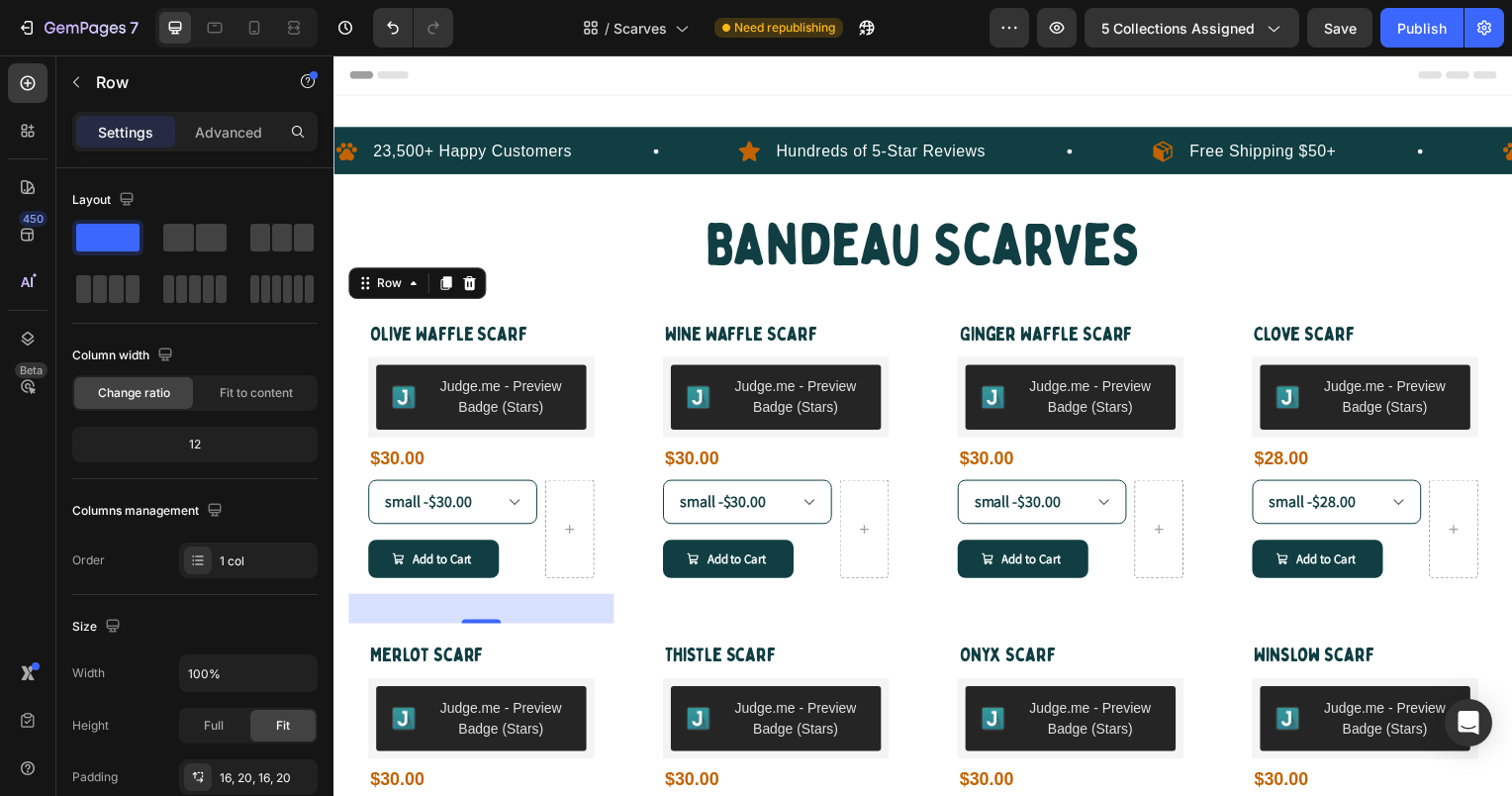 click on "Row" at bounding box center [418, 285] 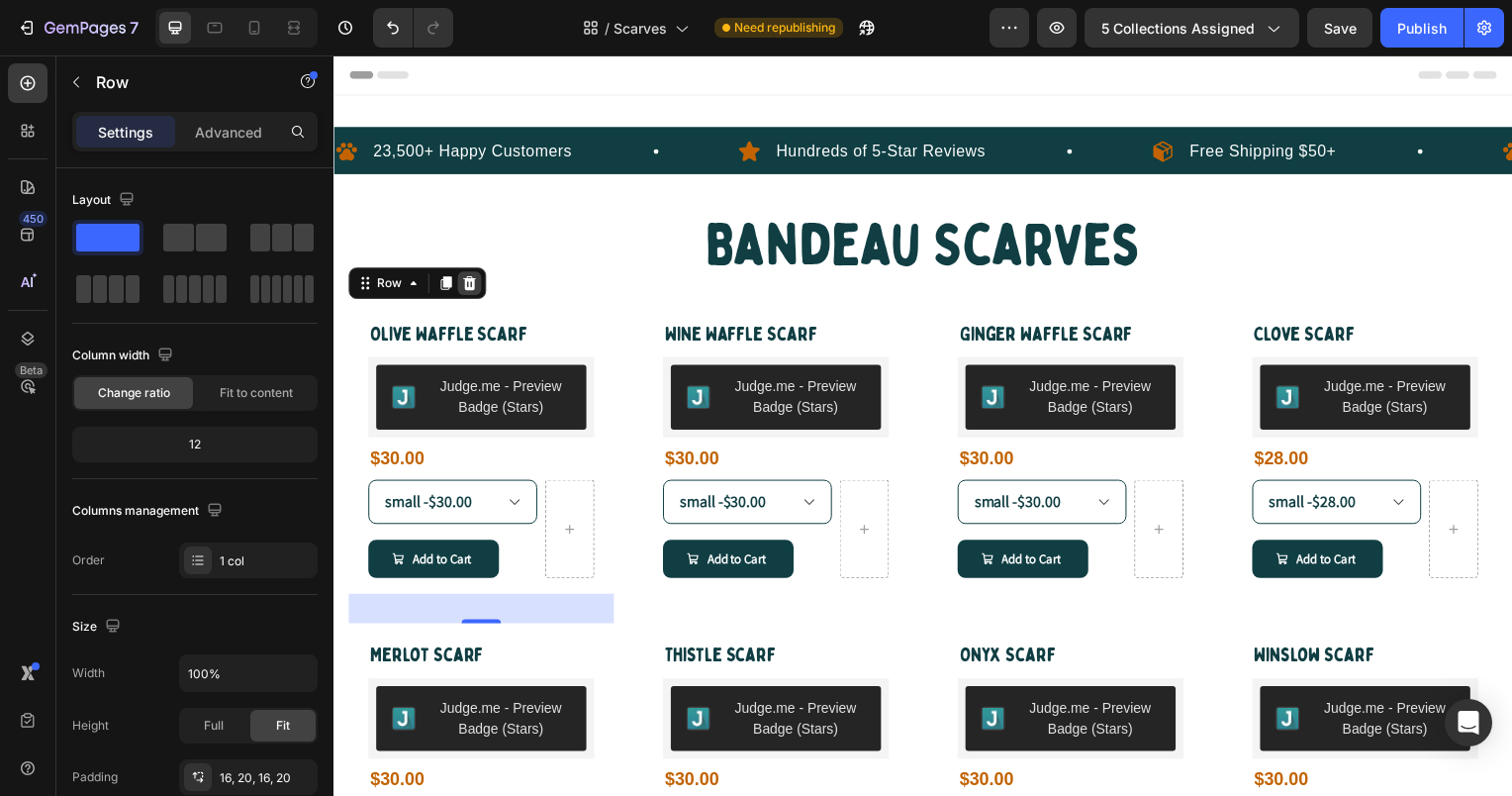 click 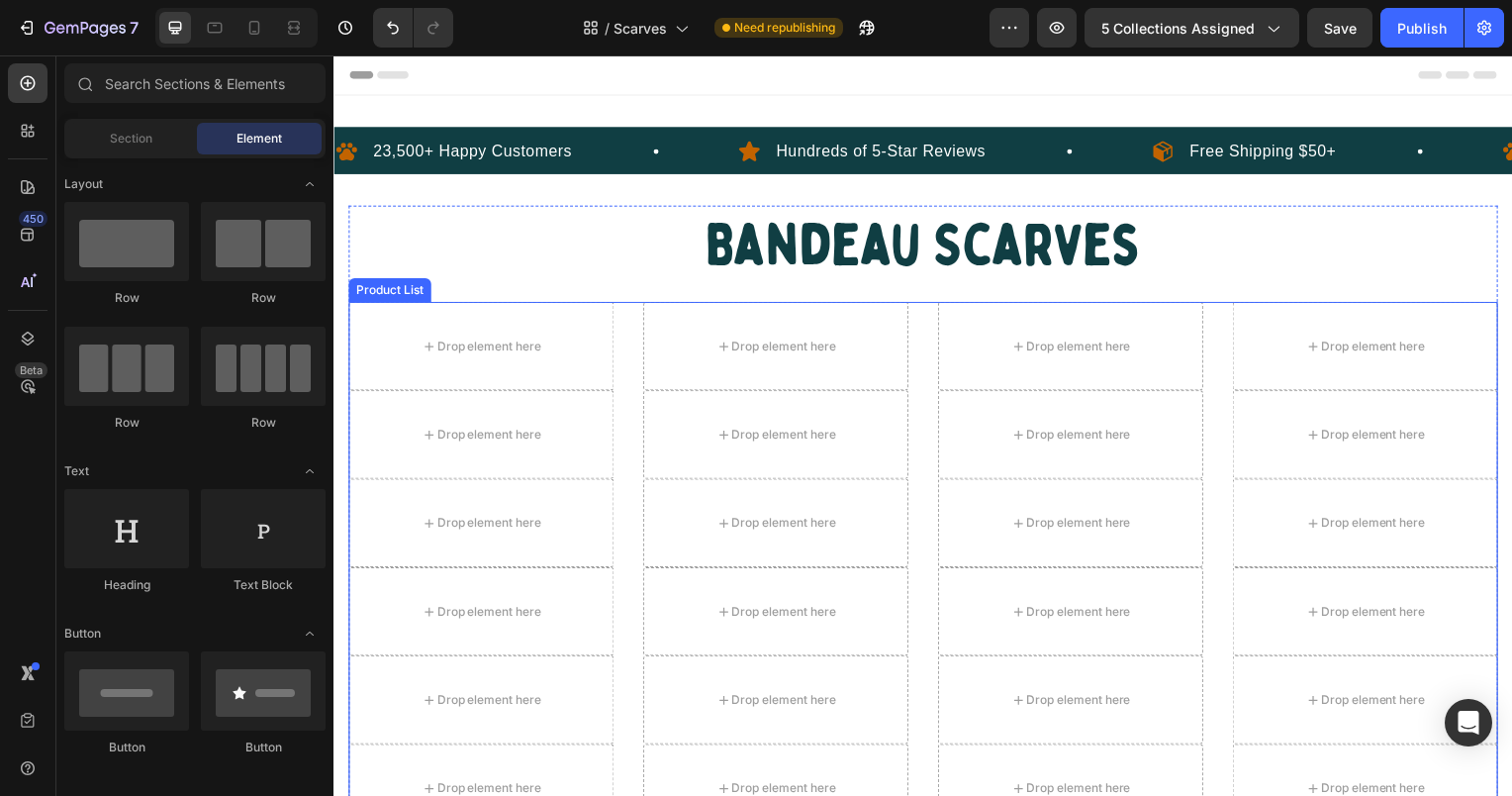 click on "Drop element here
Drop element here
Drop element here
Drop element here
Drop element here
Drop element here
Drop element here
Drop element here
Drop element here
Drop element here
Drop element here
Drop element here
Drop element here
Drop element here
Drop element here
Drop element here
Drop element here
Drop element here
Drop element here
Drop element here
Drop element here
Drop element here
Drop element here
Drop element here
Drop element here
Drop element here
Drop element here
Drop element here" at bounding box center [927, 868] 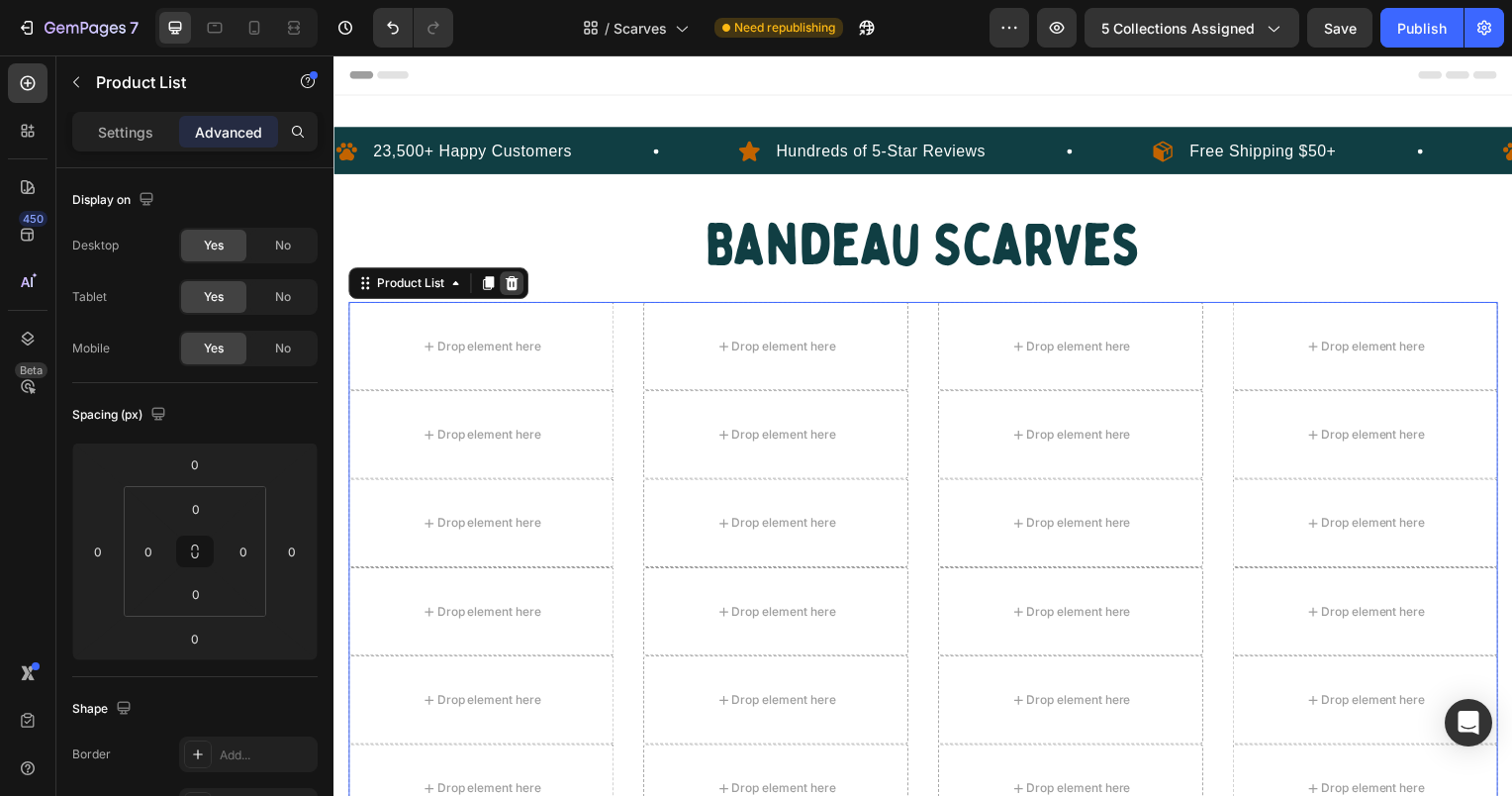 click 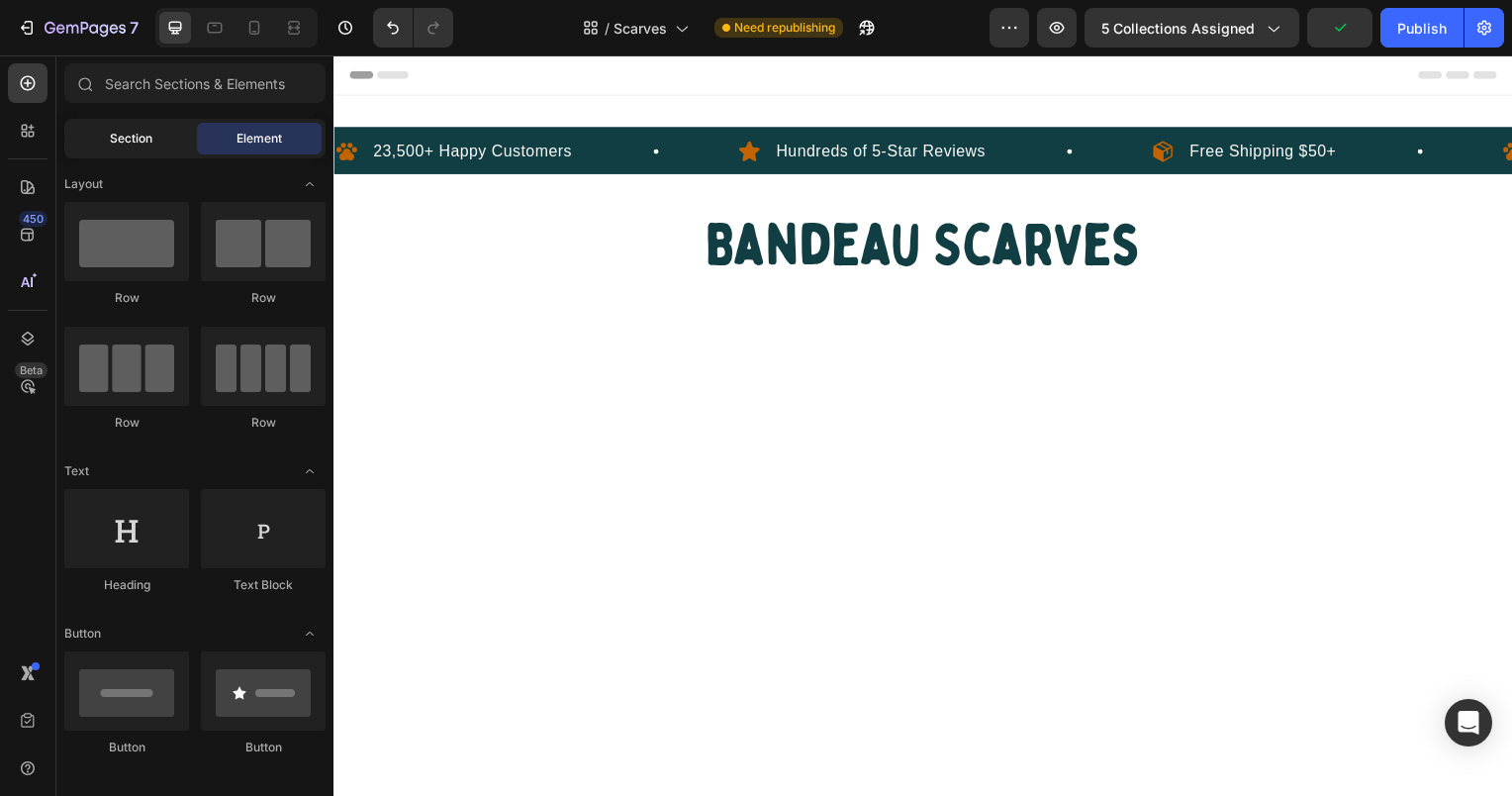 click on "Section" at bounding box center (131, 139) 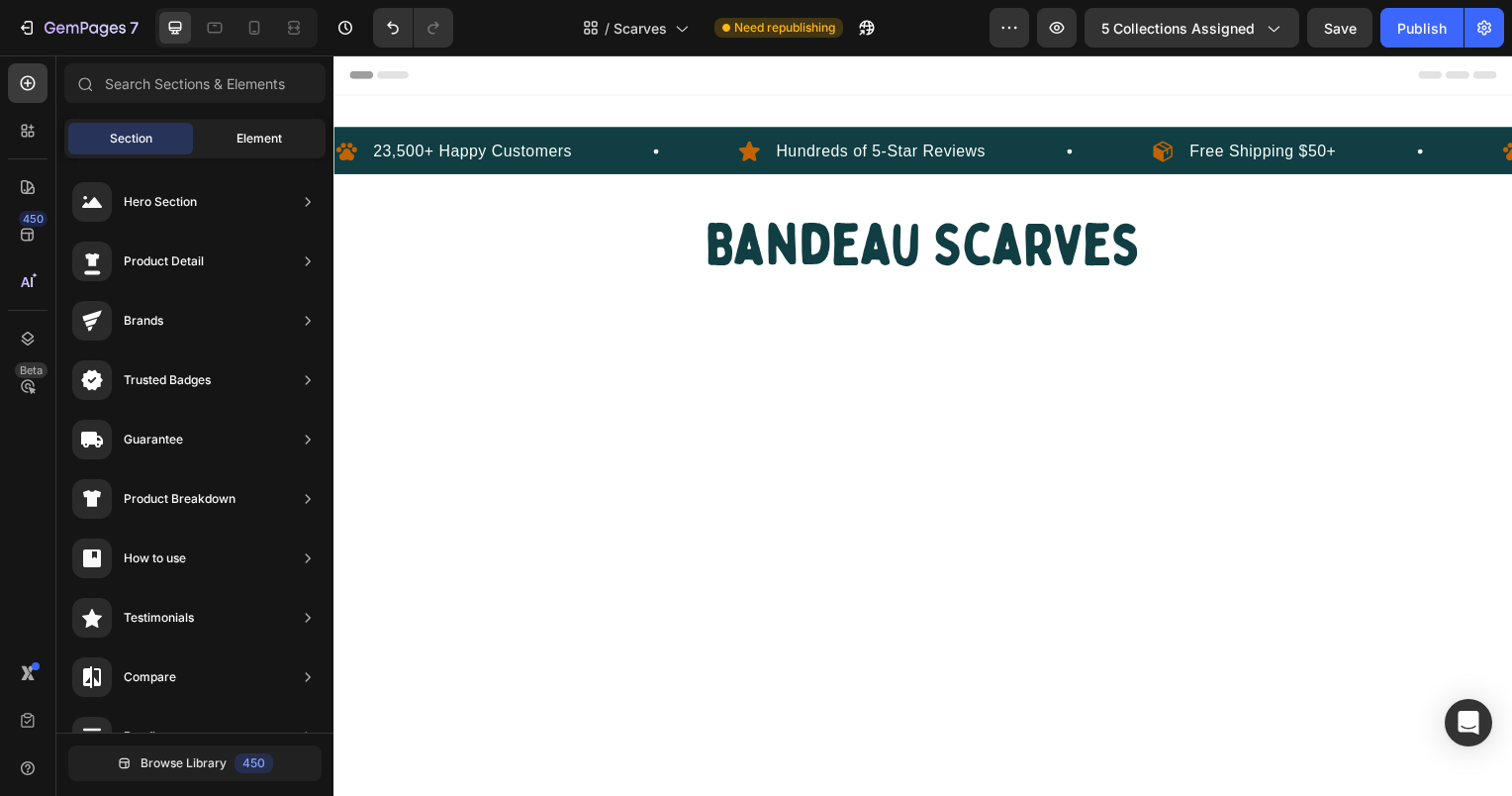 click on "Element" at bounding box center (259, 139) 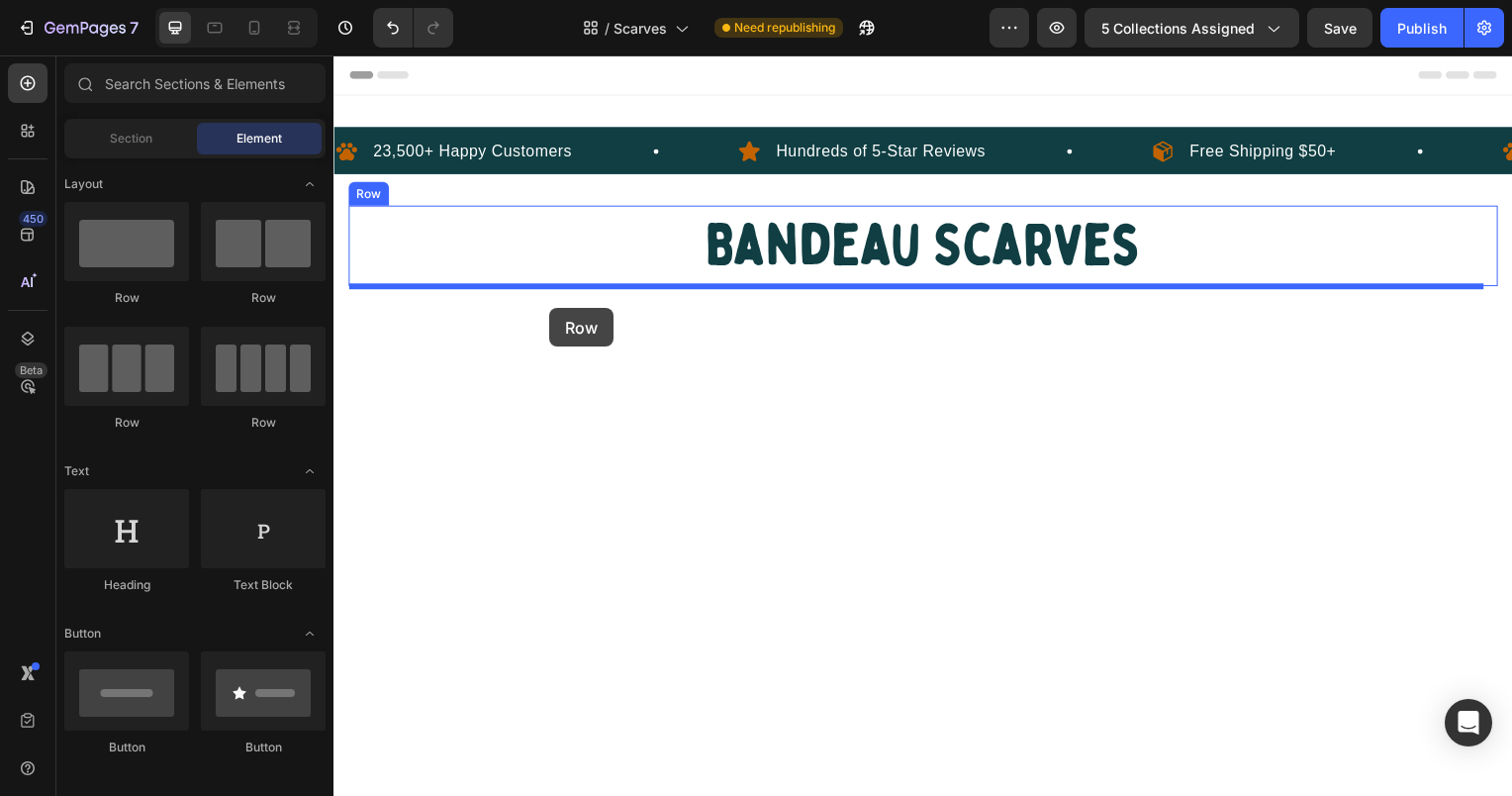 drag, startPoint x: 577, startPoint y: 434, endPoint x: 550, endPoint y: 309, distance: 127.88276 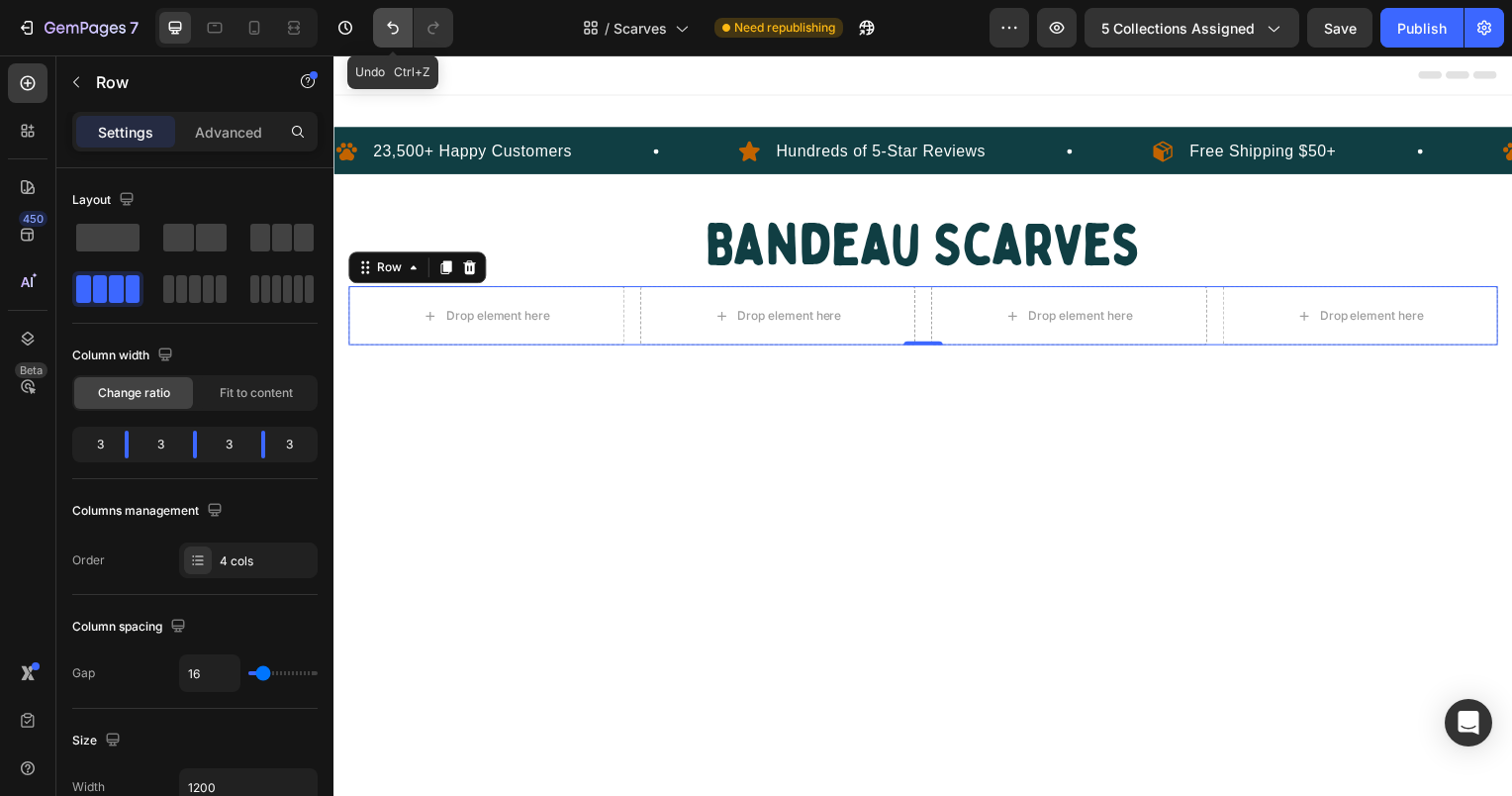 click 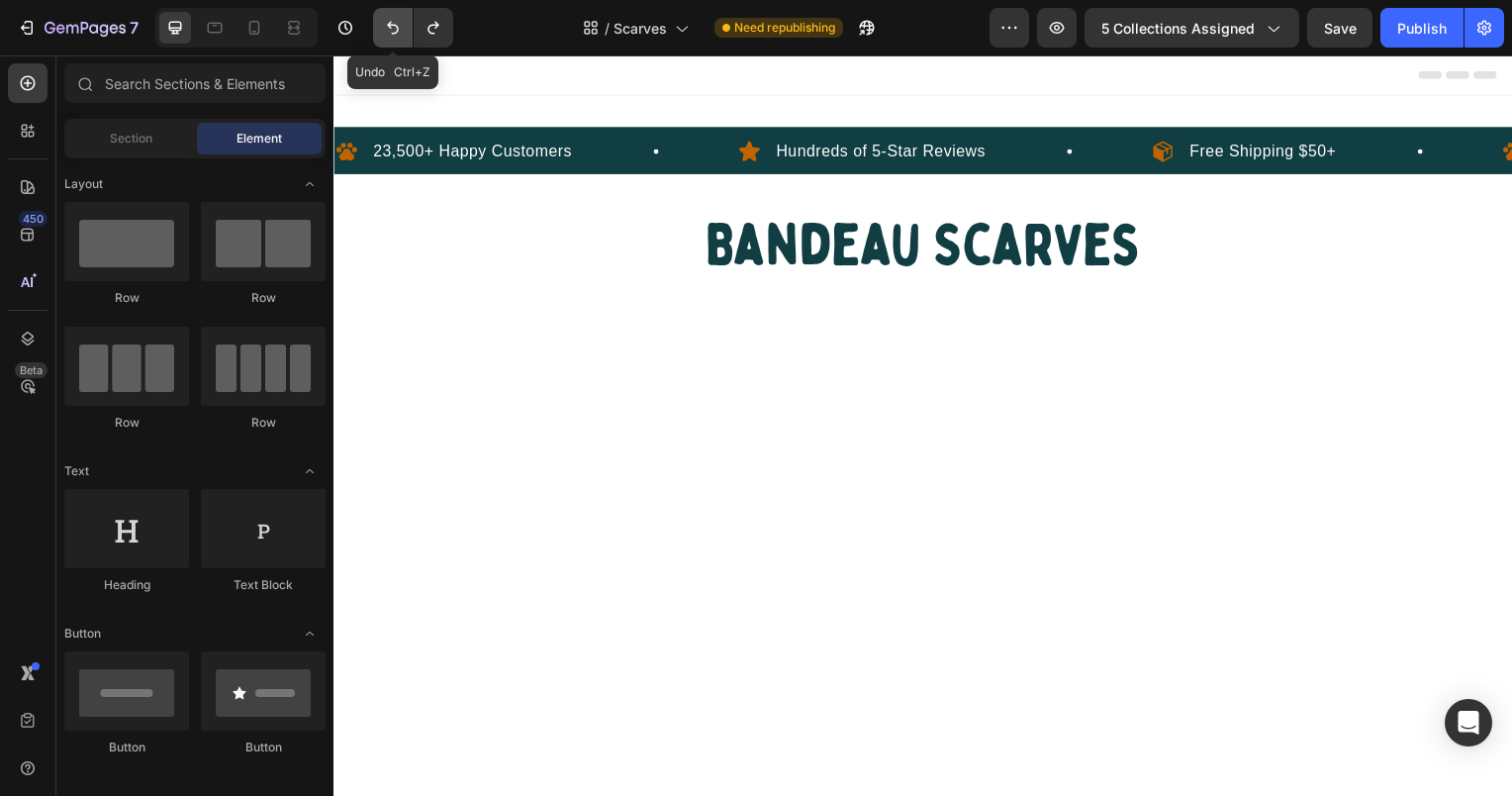 click 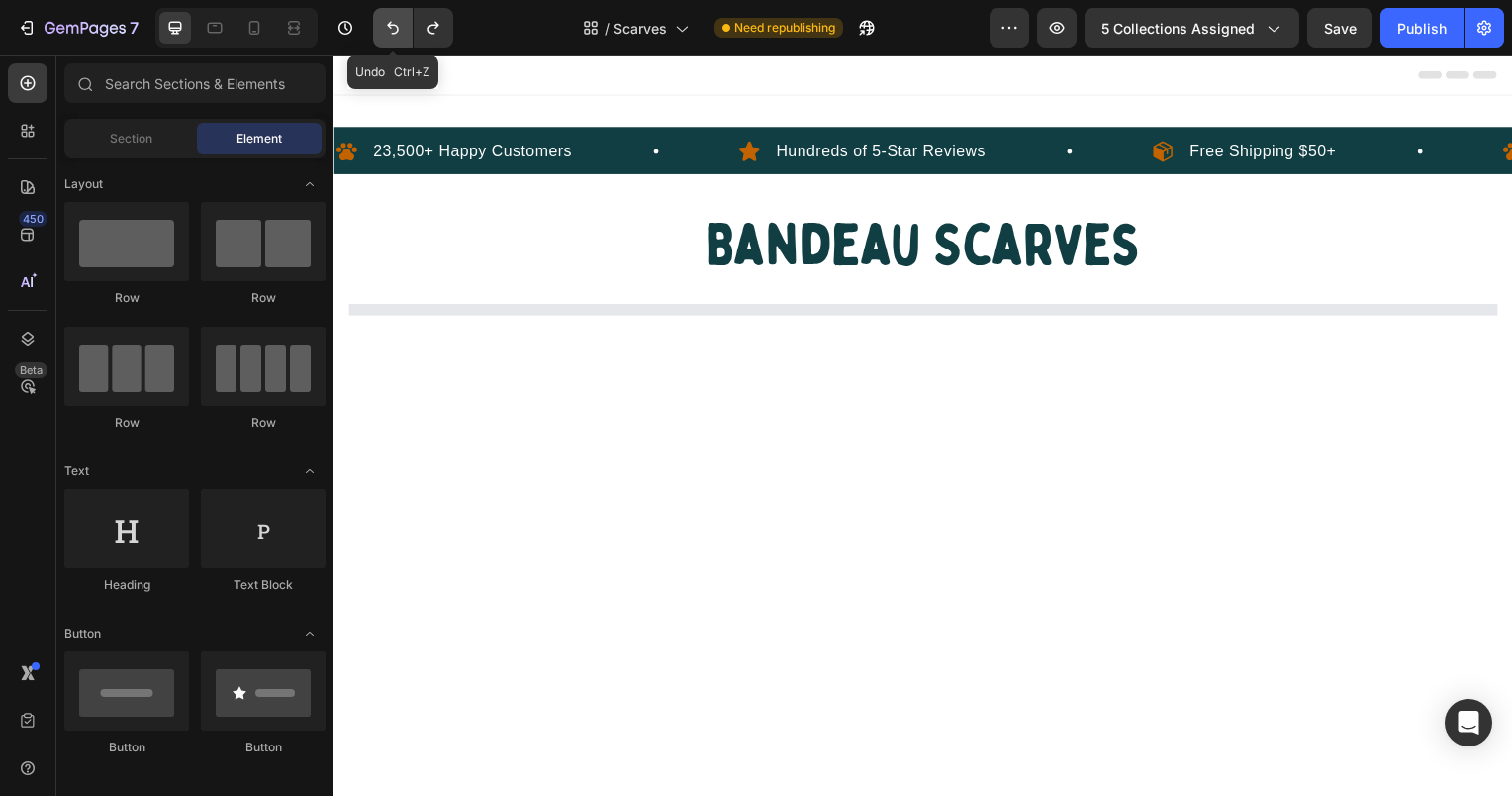 click 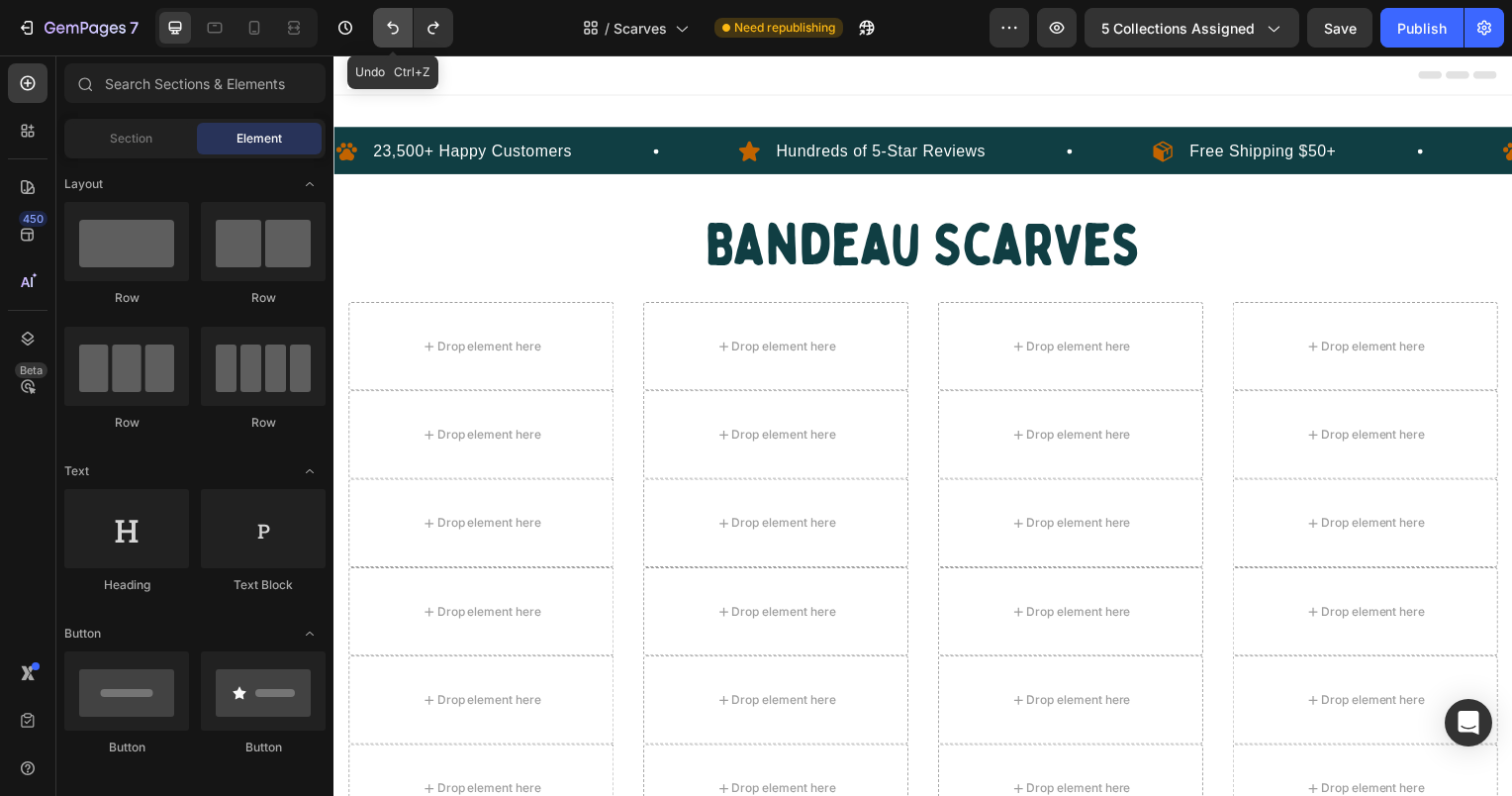 click 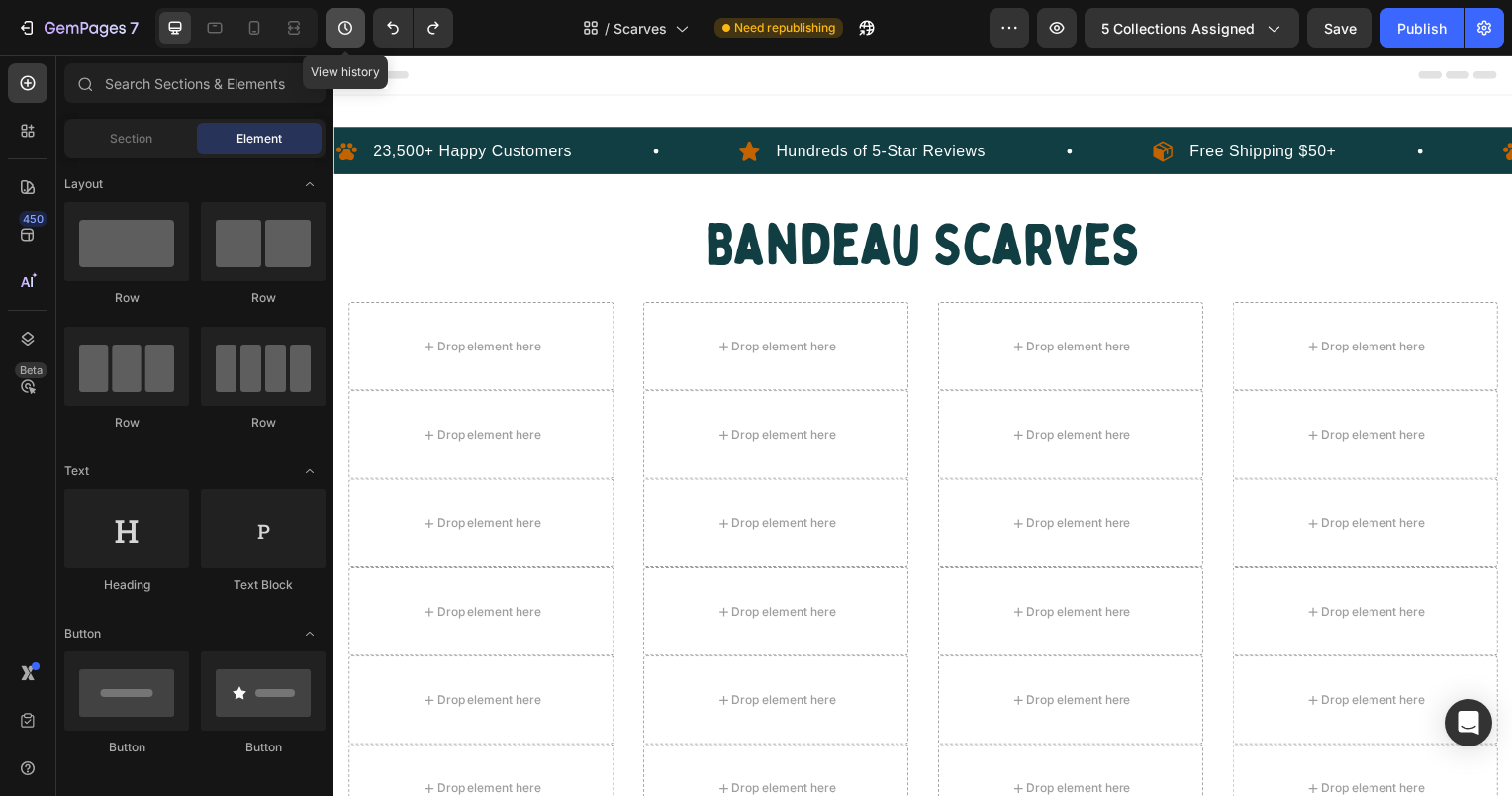 click 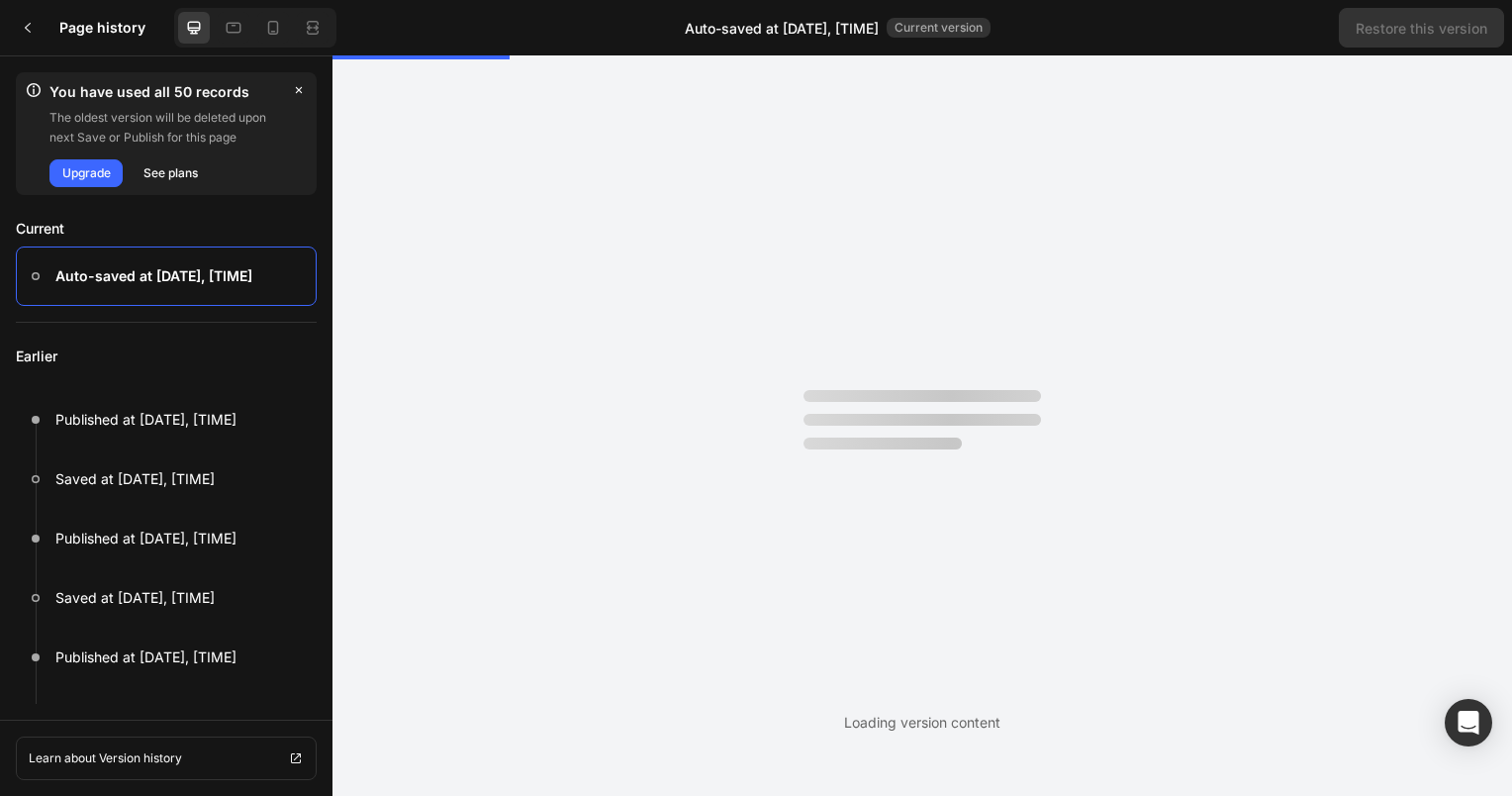 scroll, scrollTop: 0, scrollLeft: 0, axis: both 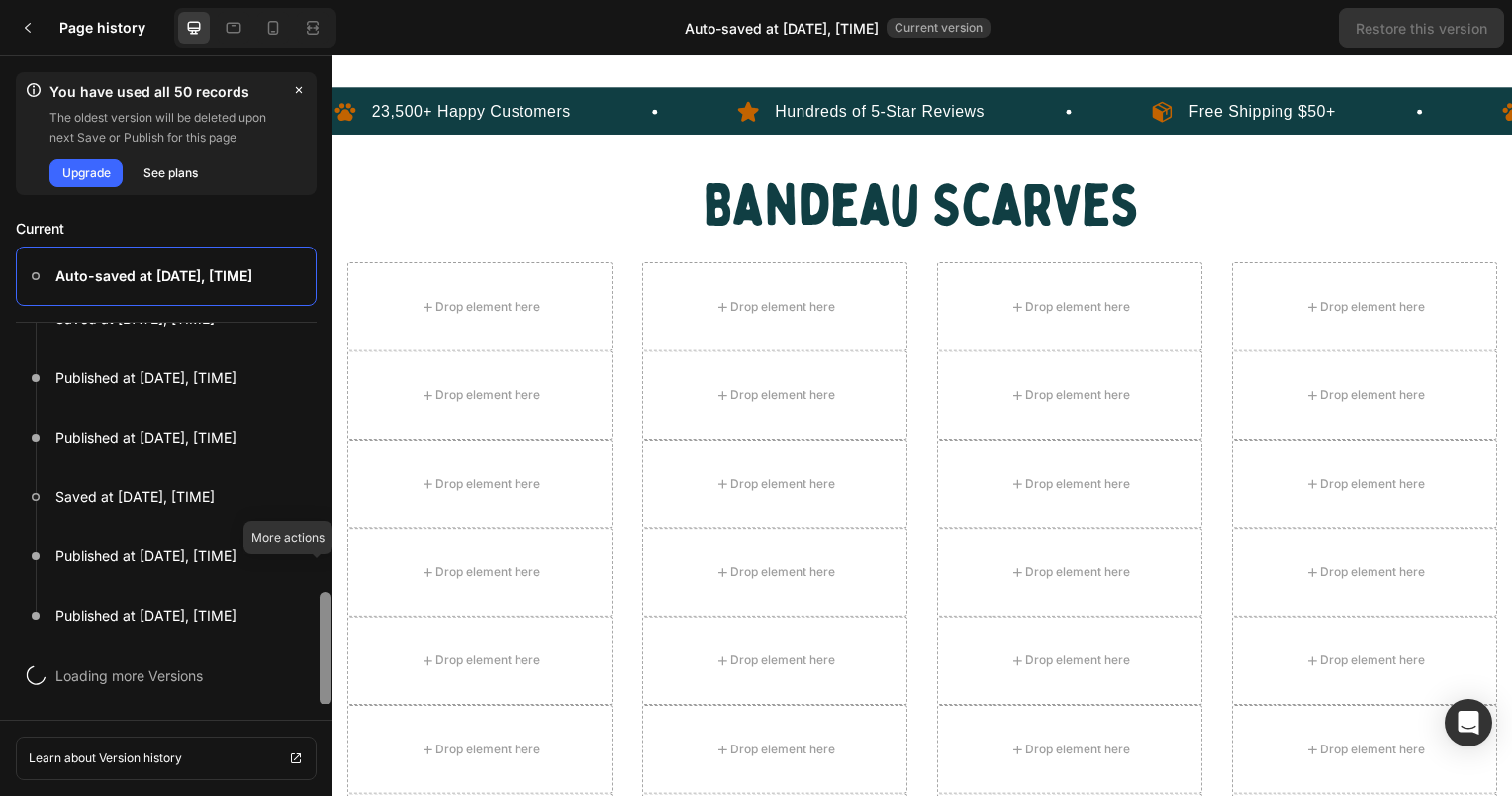 click on "Earlier Published at Jul 31, 12:18:41 Saved at Jul 31, 12:18:38 Published at Jul 31, 08:49:56 Saved at Jul 31, 08:49:54 Published at Jul 31, 06:26:18 Saved at Jul 31, 06:26:17 Published at Jul 31, 06:17:41 Saved at Jul 31, 06:17:29 Saved at Jul 31, 06:15:53 Saved at Jul 31, 06:15:31 Published at Jul 31, 05:50:48 Published at Jul 31, 05:50:38 Saved at Jul 31, 05:50:11 Published at Jul 31, 05:50:06  More actions  Published at Jul 31, 05:49:40 Loading more Versions" at bounding box center (166, 513) 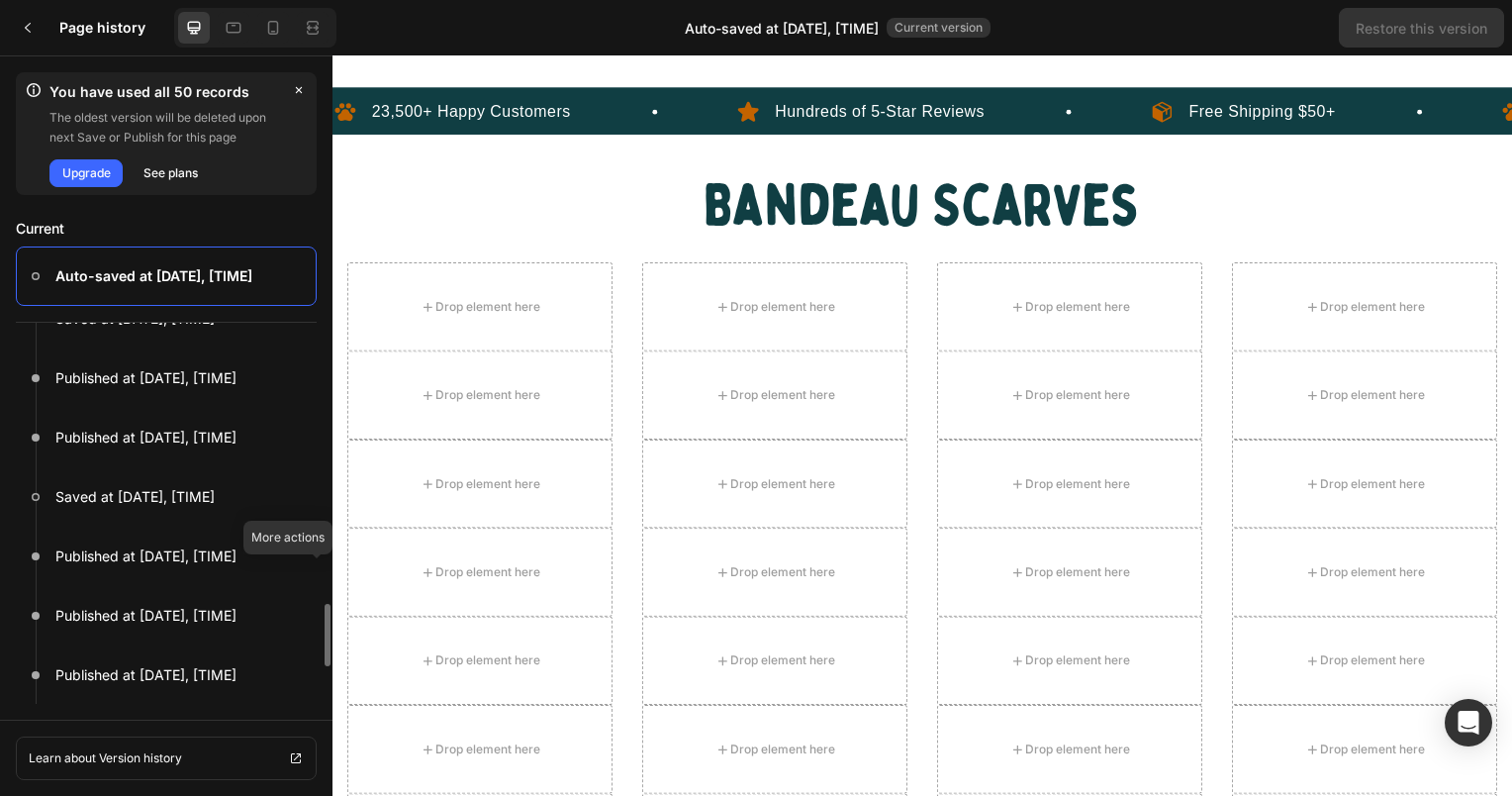 scroll, scrollTop: 720, scrollLeft: 0, axis: vertical 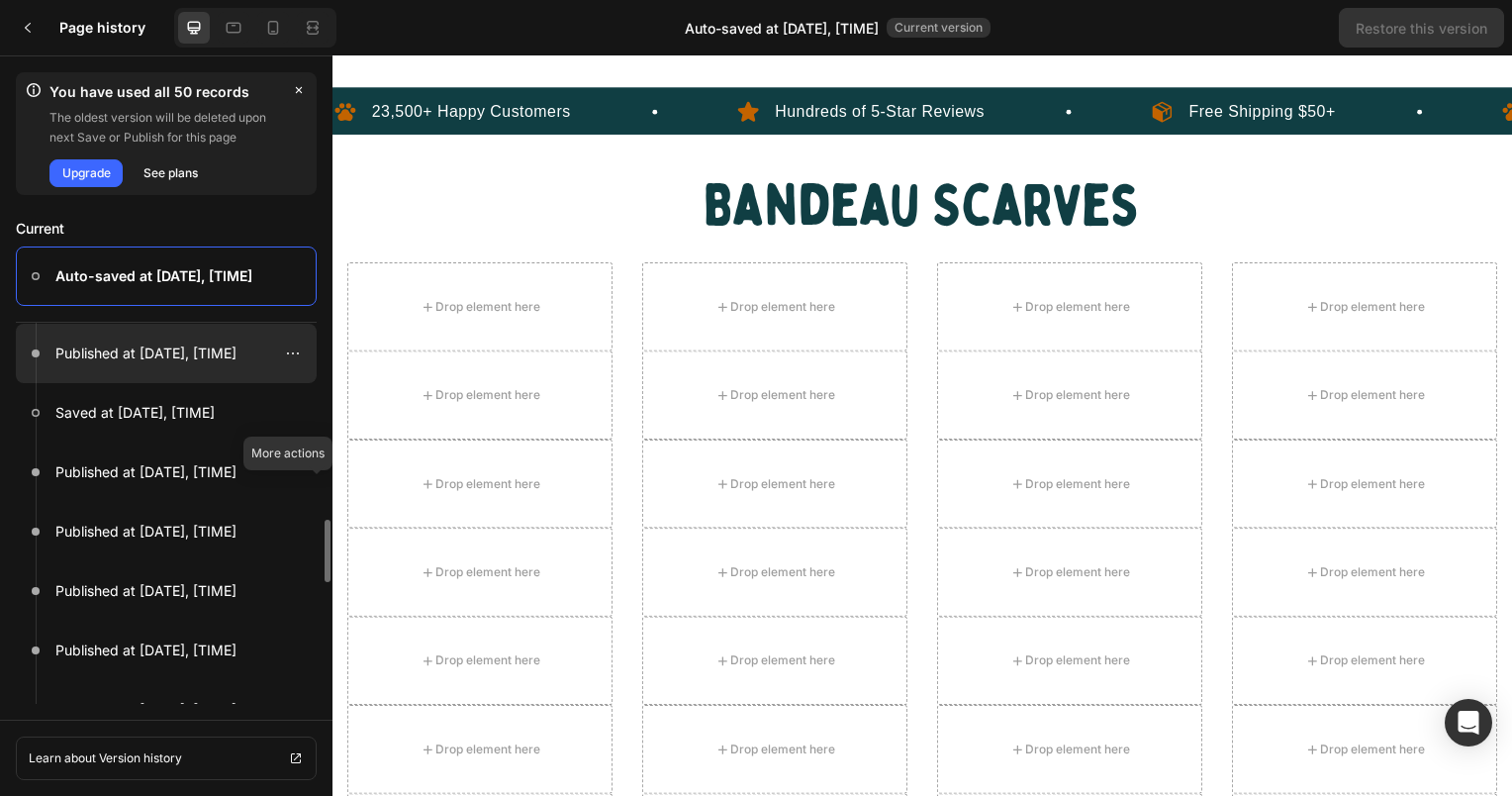 click on "Published at Jul 31, 05:50:38" at bounding box center [145, 353] 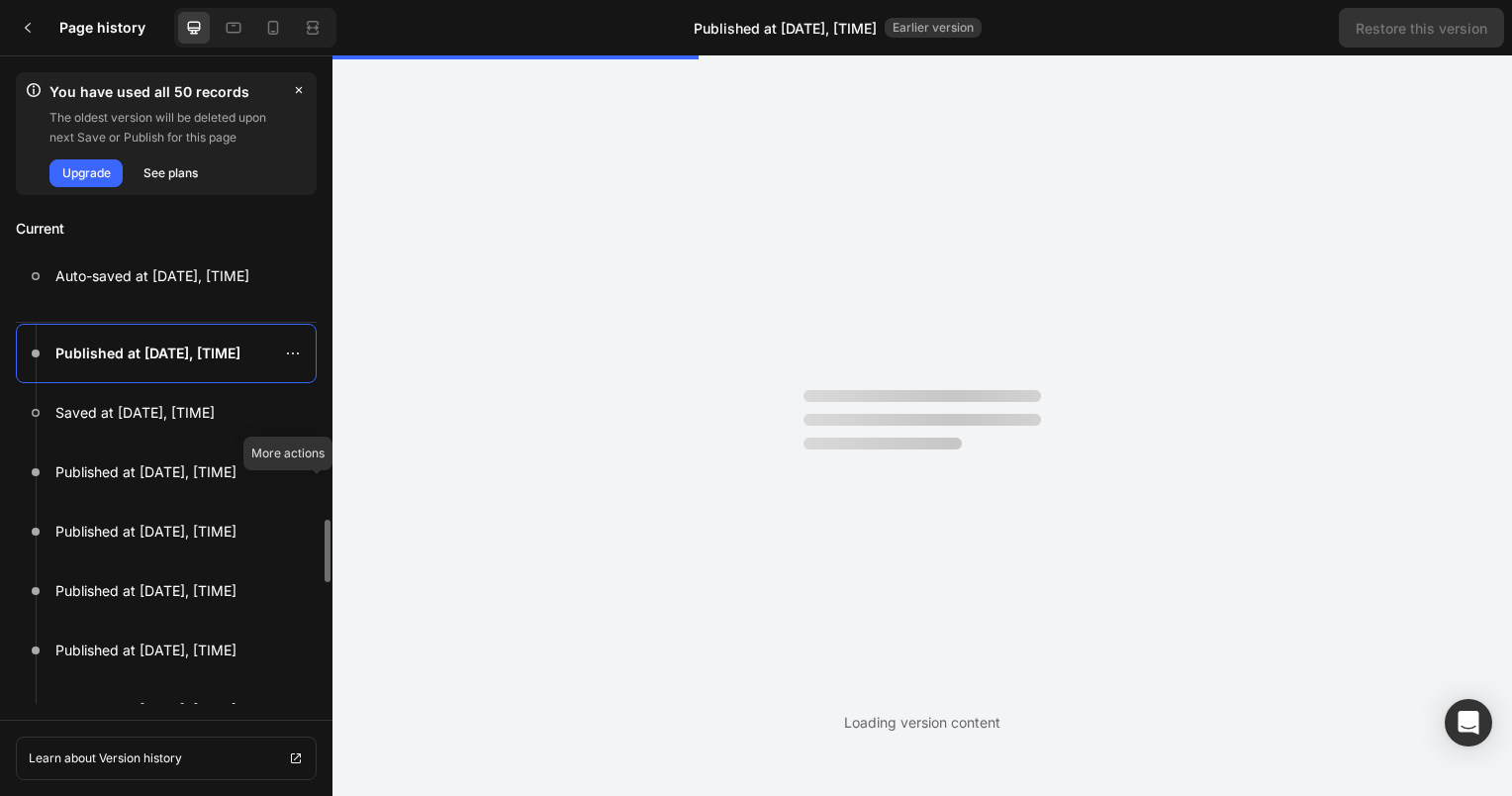 scroll, scrollTop: 0, scrollLeft: 0, axis: both 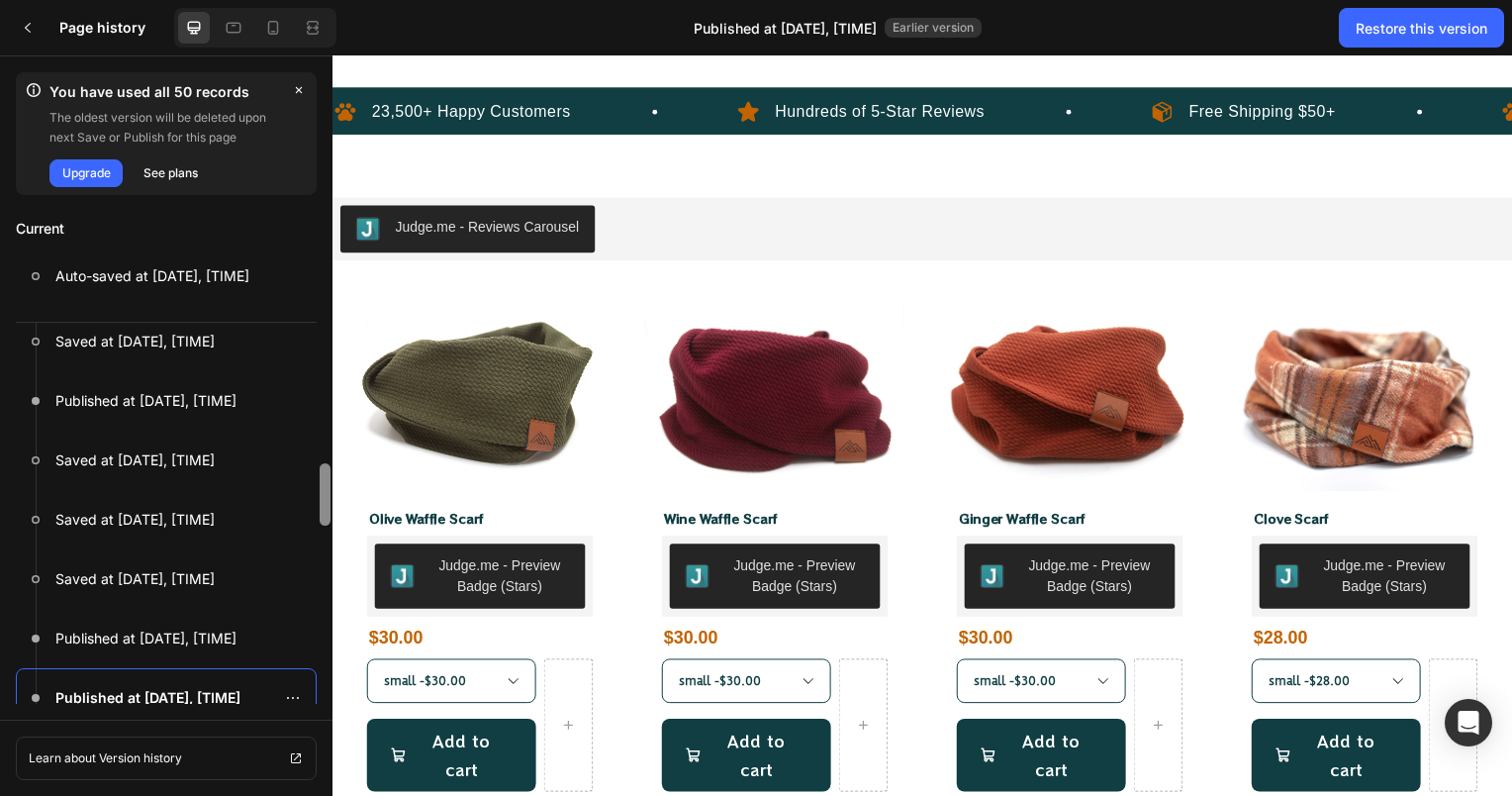 drag, startPoint x: 325, startPoint y: 567, endPoint x: 327, endPoint y: 511, distance: 56.035703 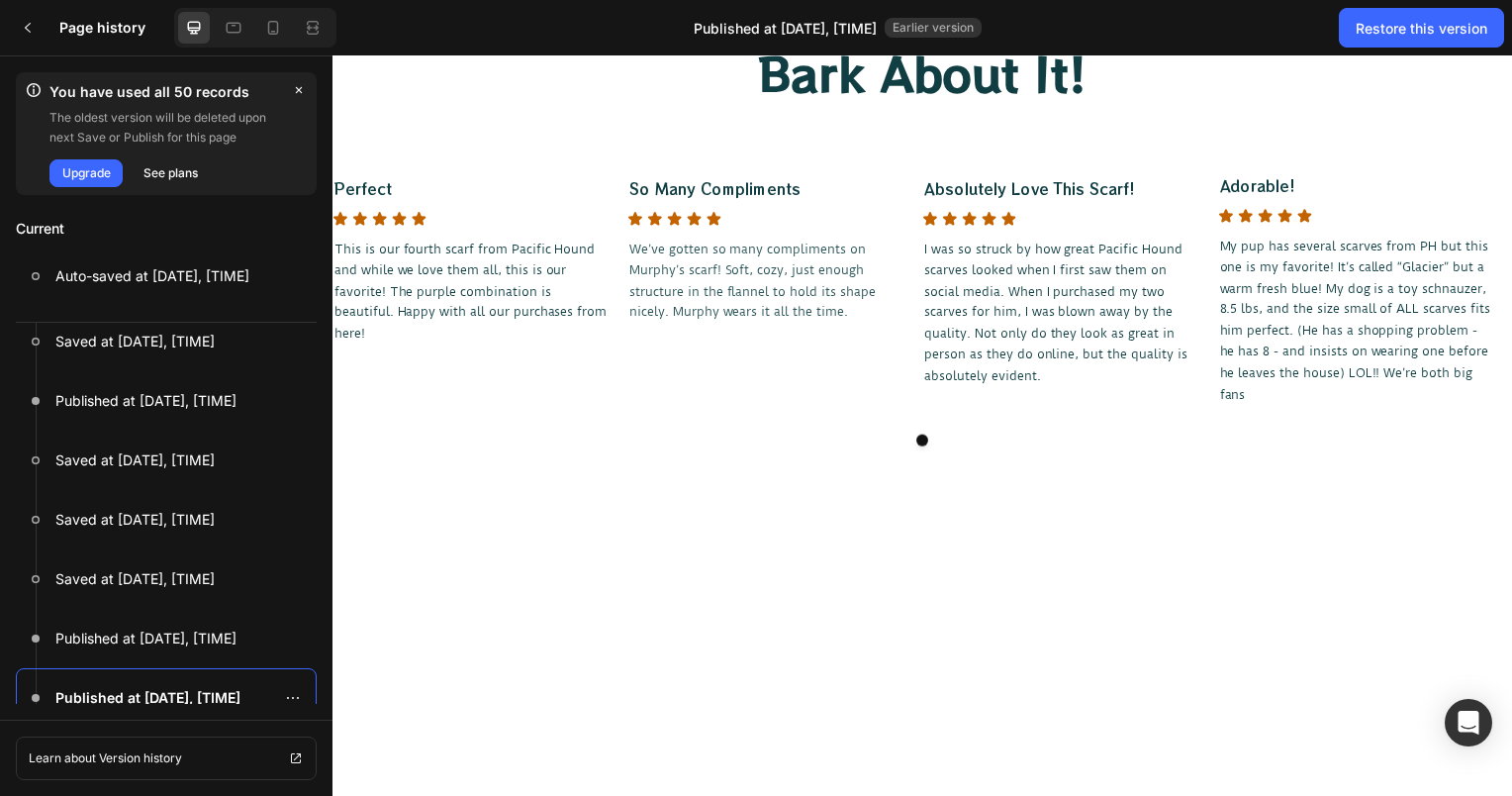 scroll, scrollTop: 7303, scrollLeft: 0, axis: vertical 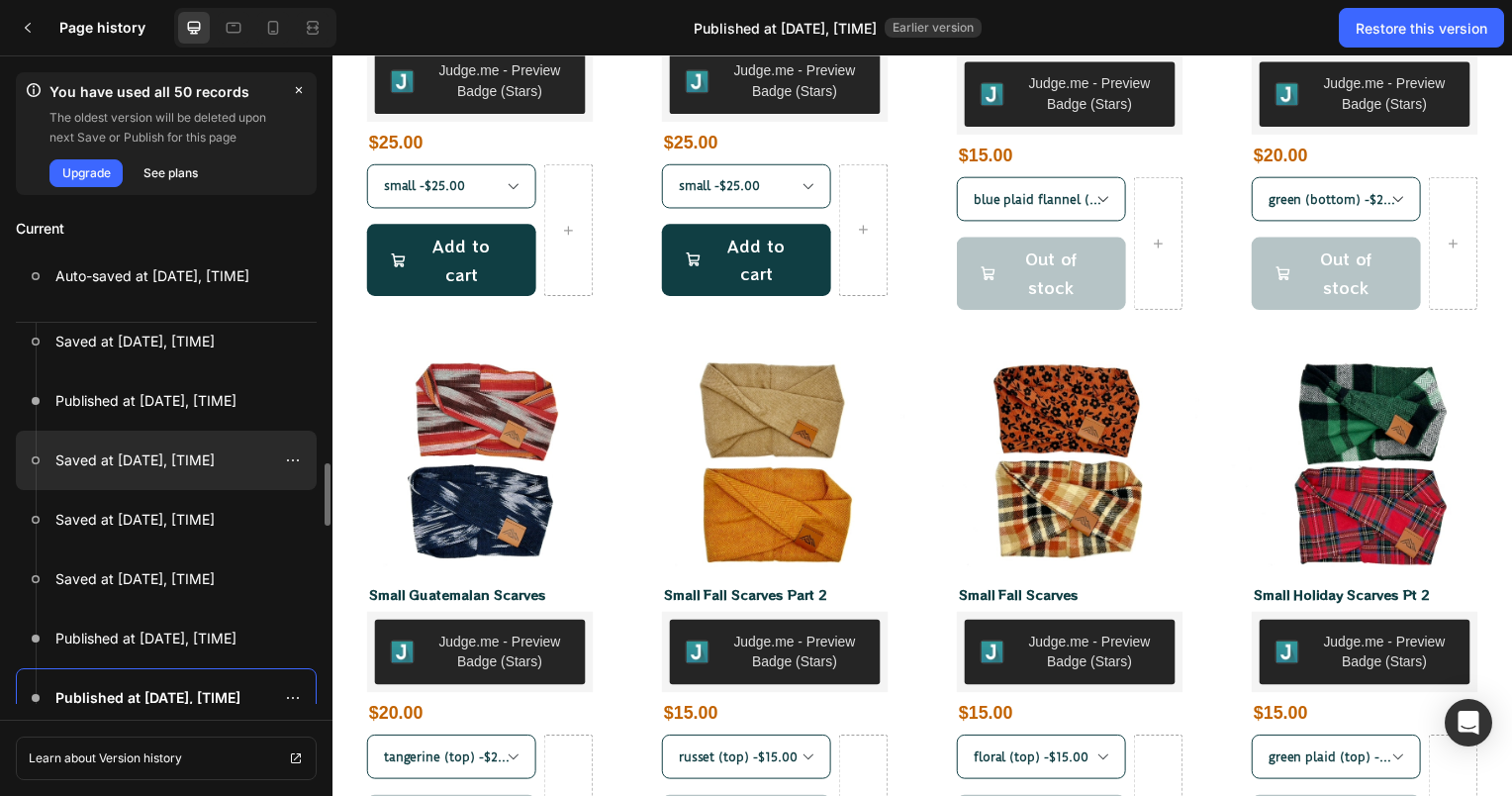 click at bounding box center [166, 460] 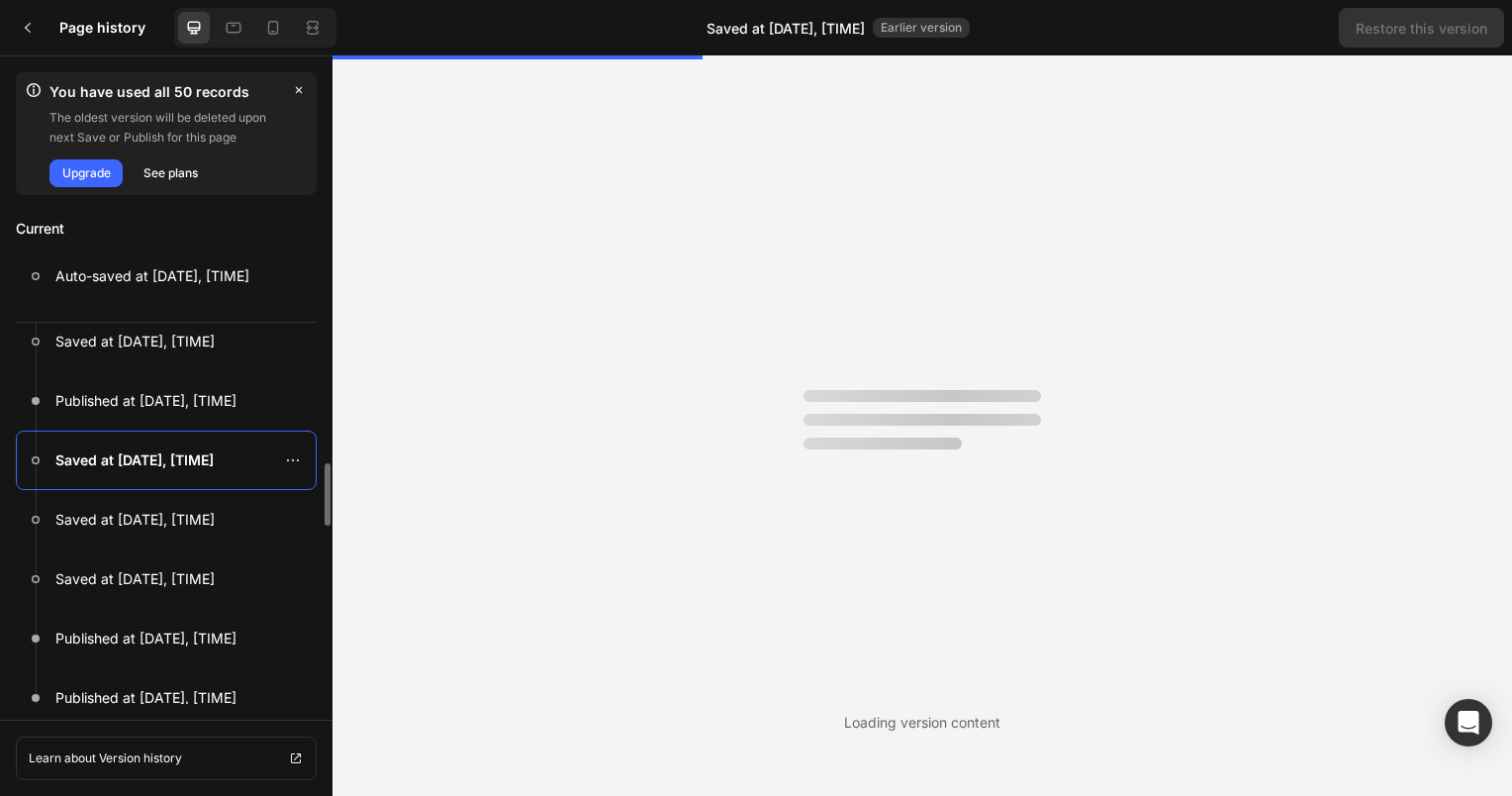 scroll, scrollTop: 0, scrollLeft: 0, axis: both 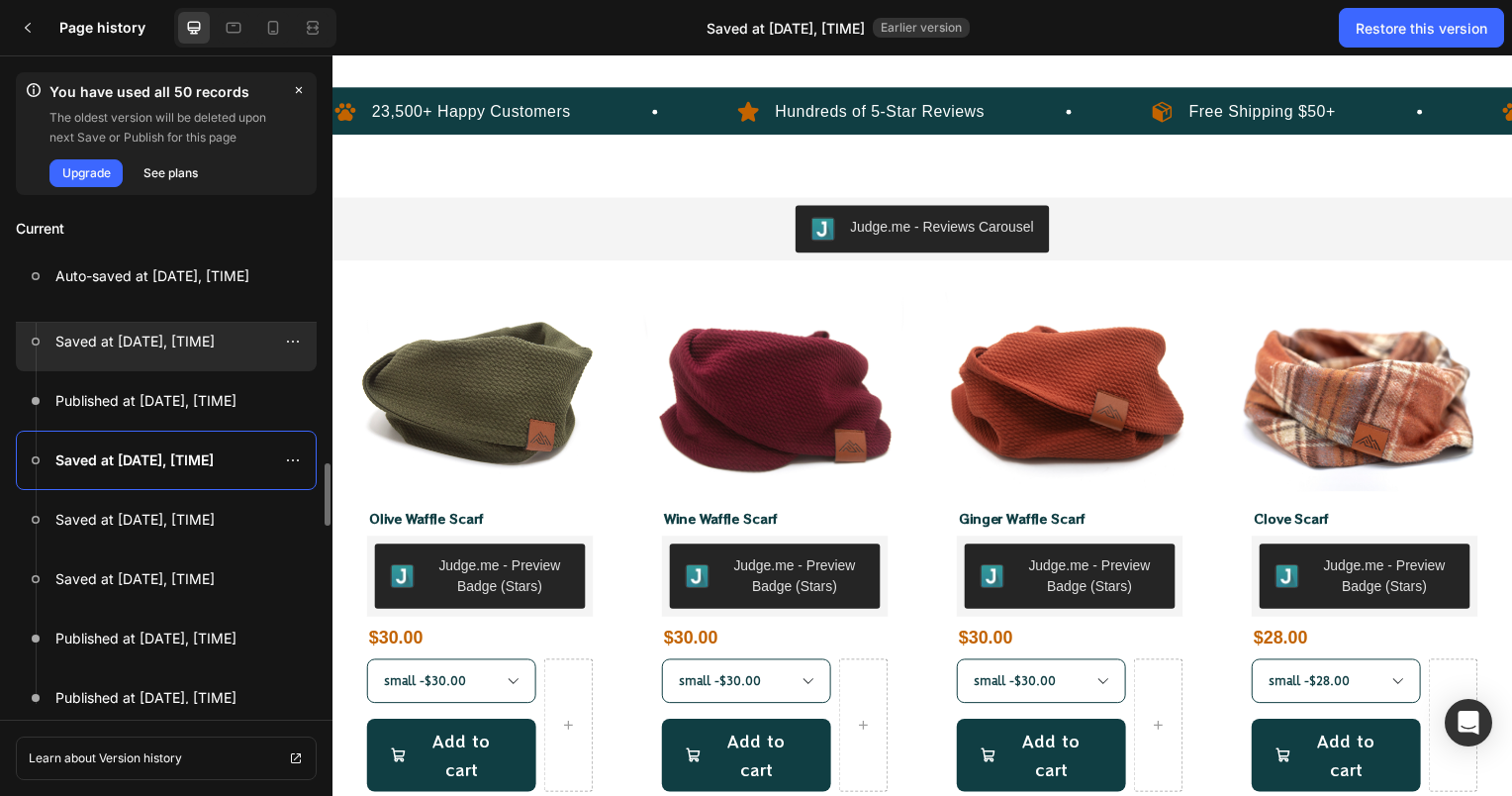 click at bounding box center (166, 342) 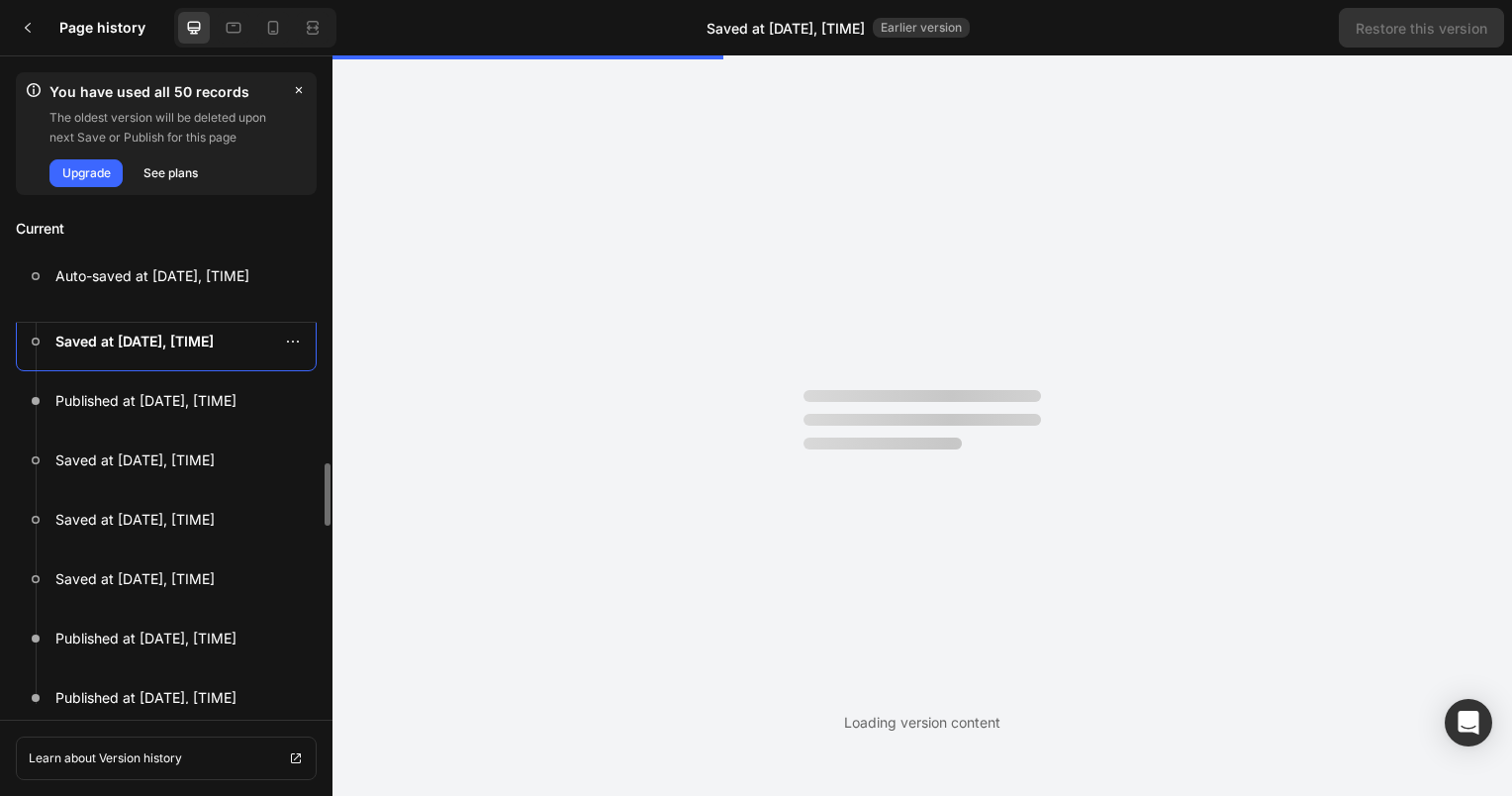 scroll, scrollTop: 0, scrollLeft: 0, axis: both 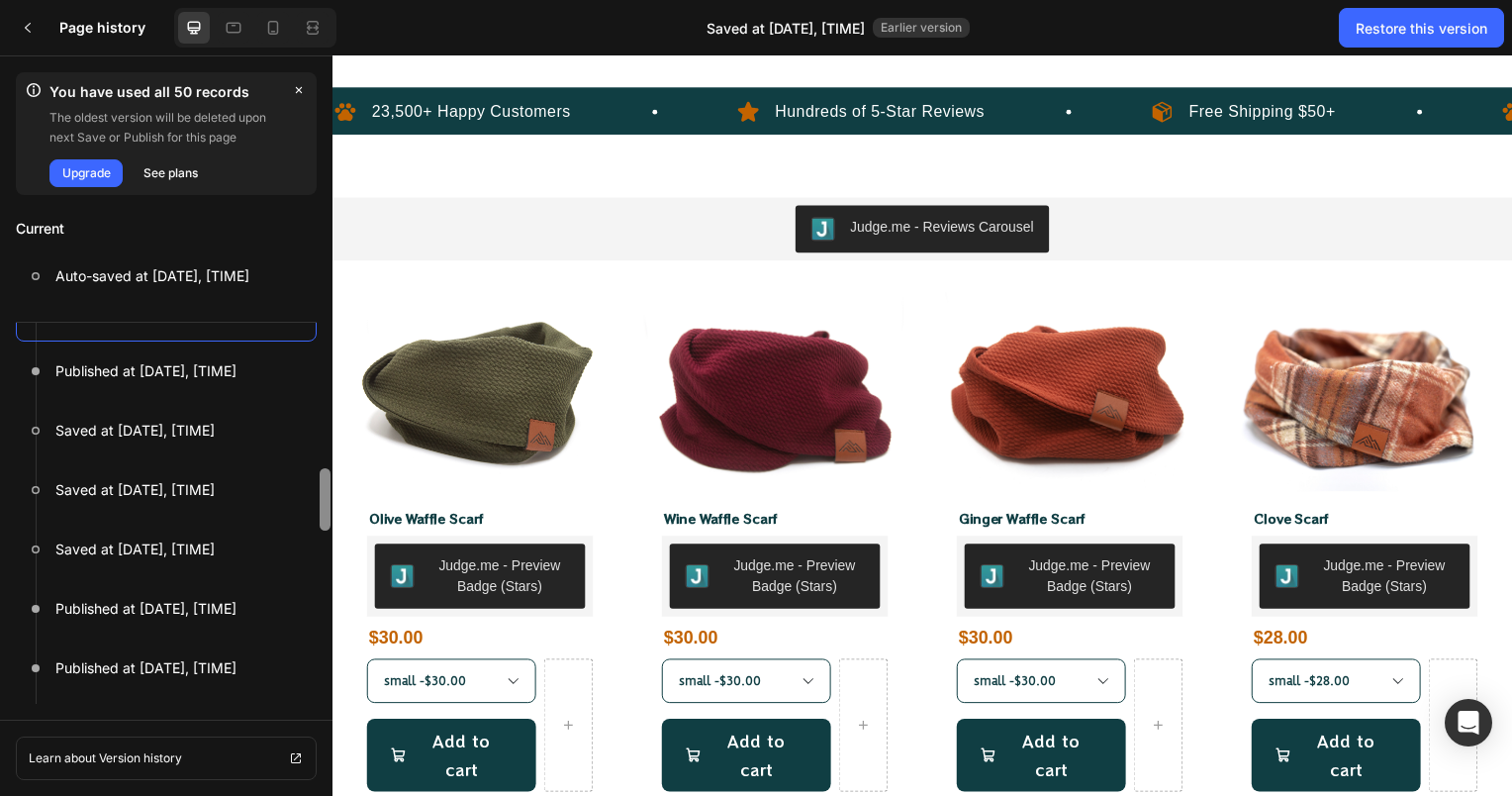 drag, startPoint x: 659, startPoint y: 538, endPoint x: 332, endPoint y: 431, distance: 344.06104 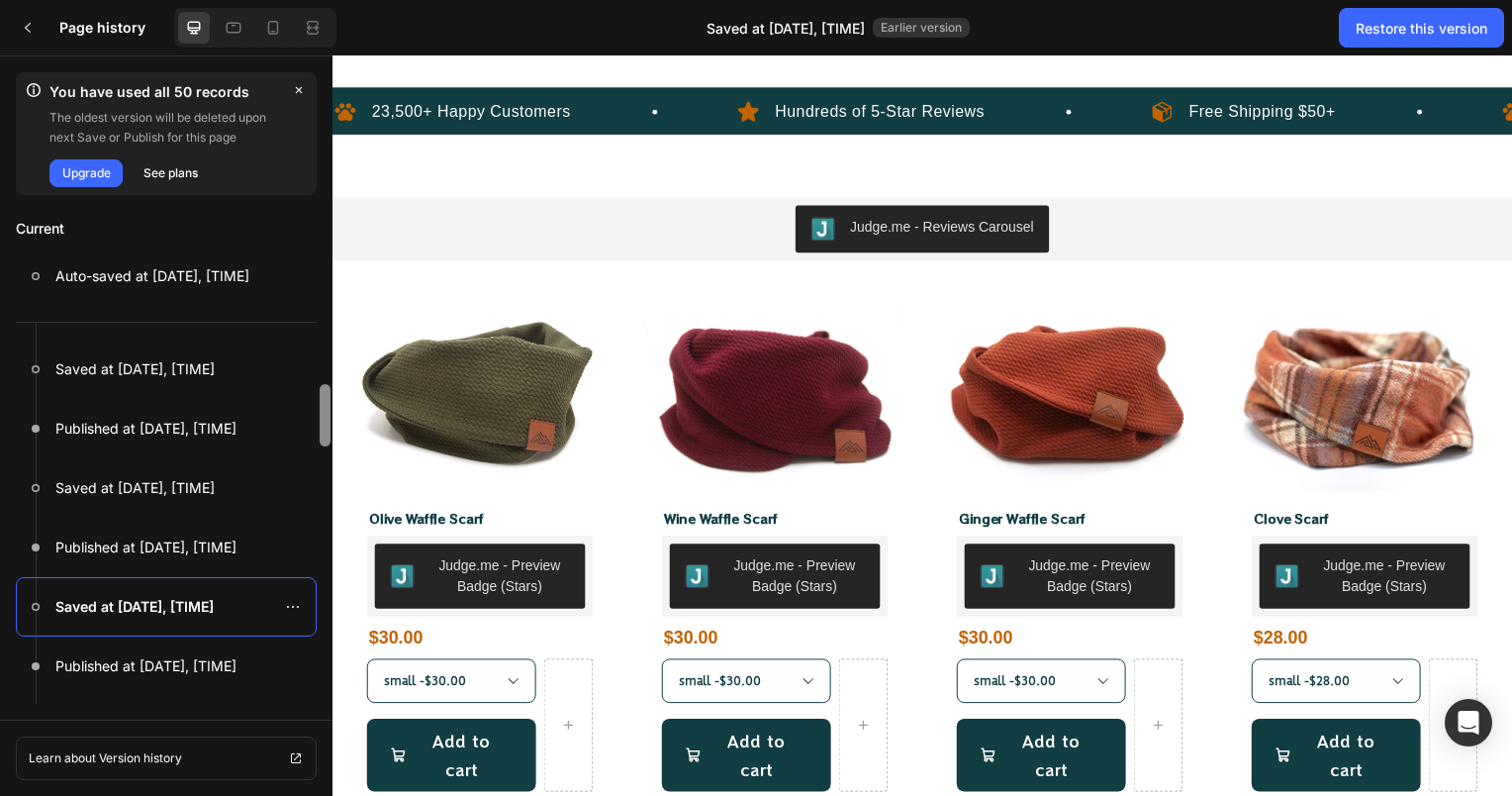 scroll, scrollTop: 0, scrollLeft: 0, axis: both 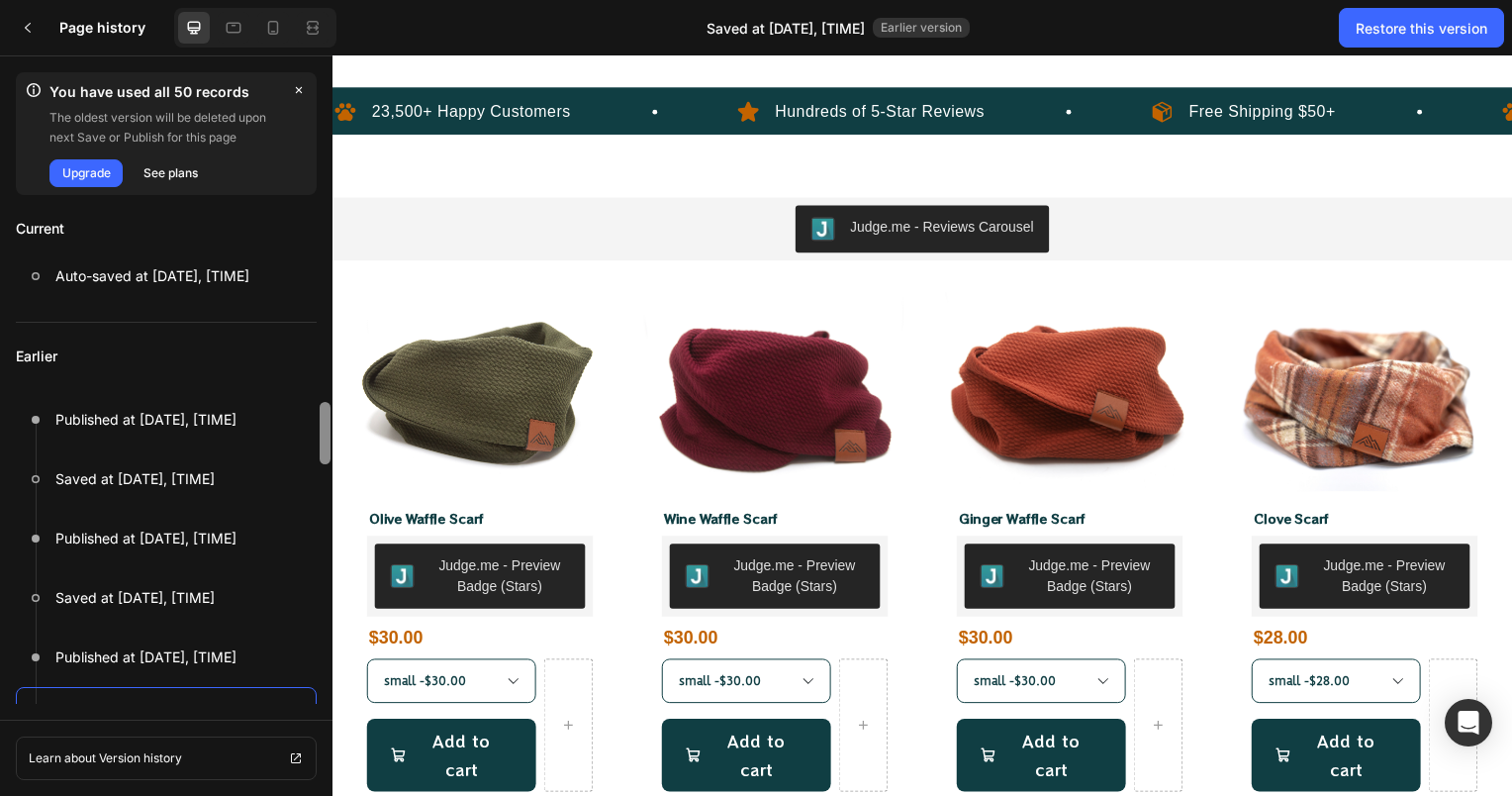 click at bounding box center [325, 433] 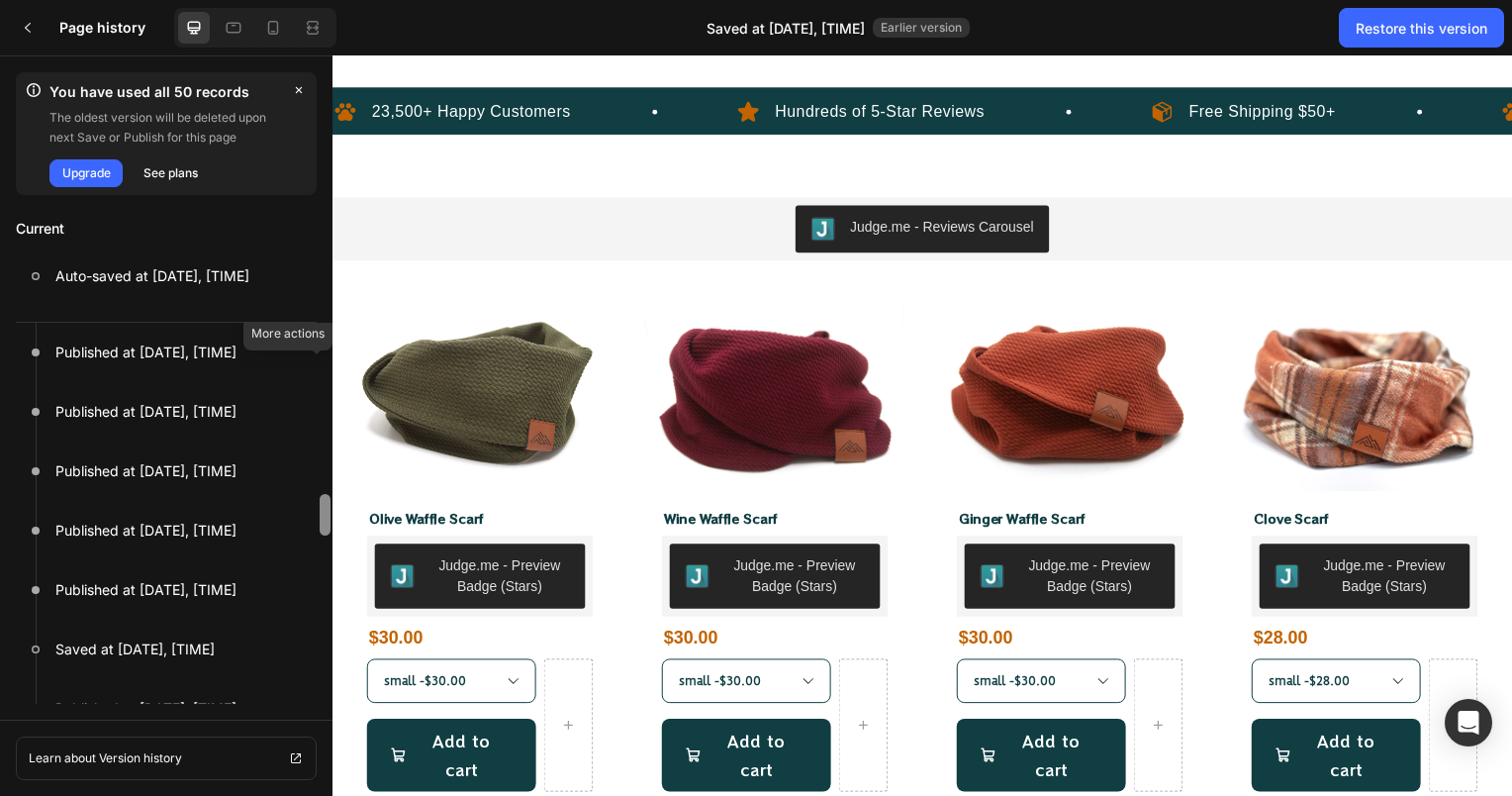 scroll, scrollTop: 0, scrollLeft: 0, axis: both 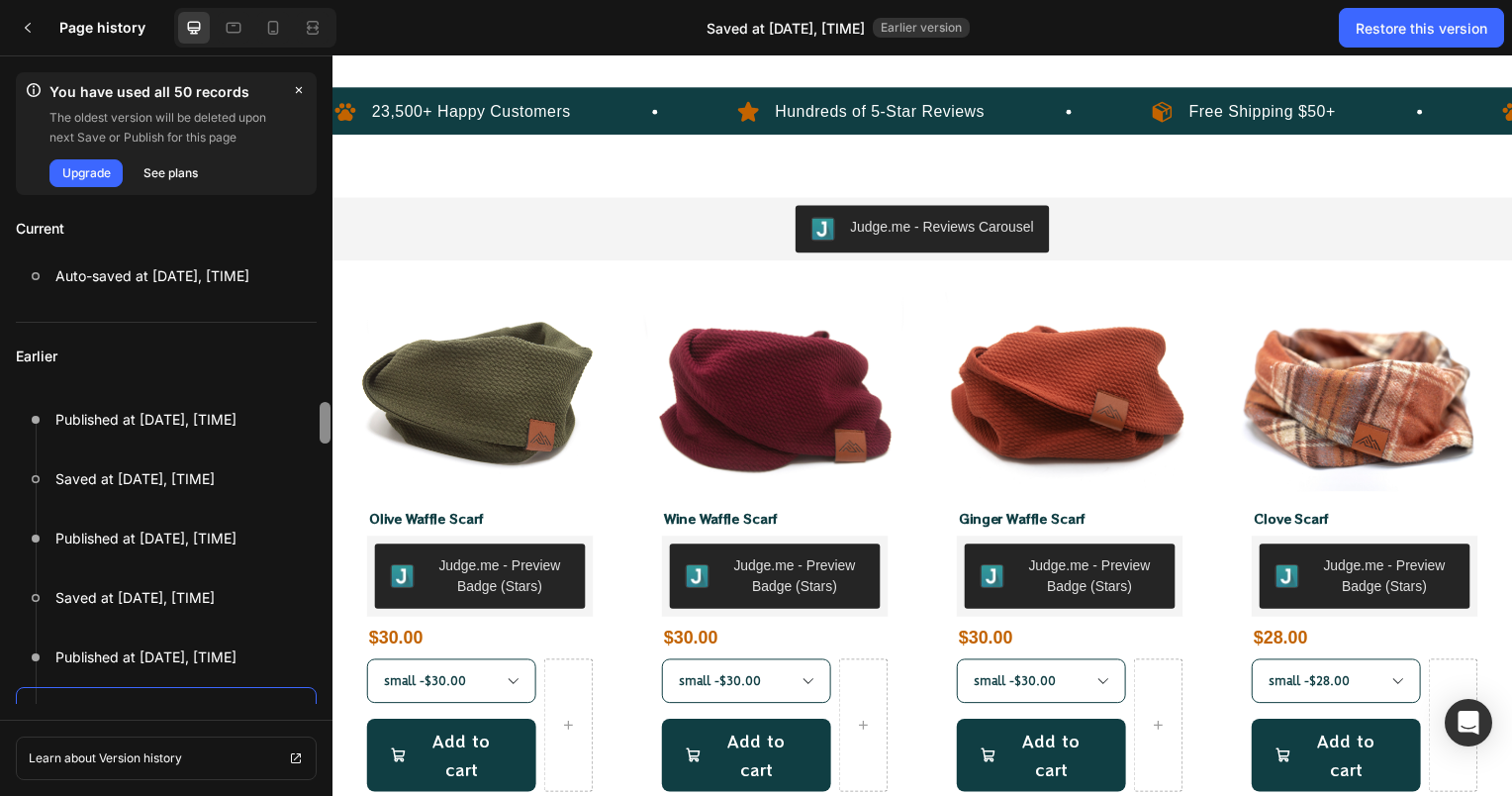 drag, startPoint x: 330, startPoint y: 429, endPoint x: 296, endPoint y: 321, distance: 113.22544 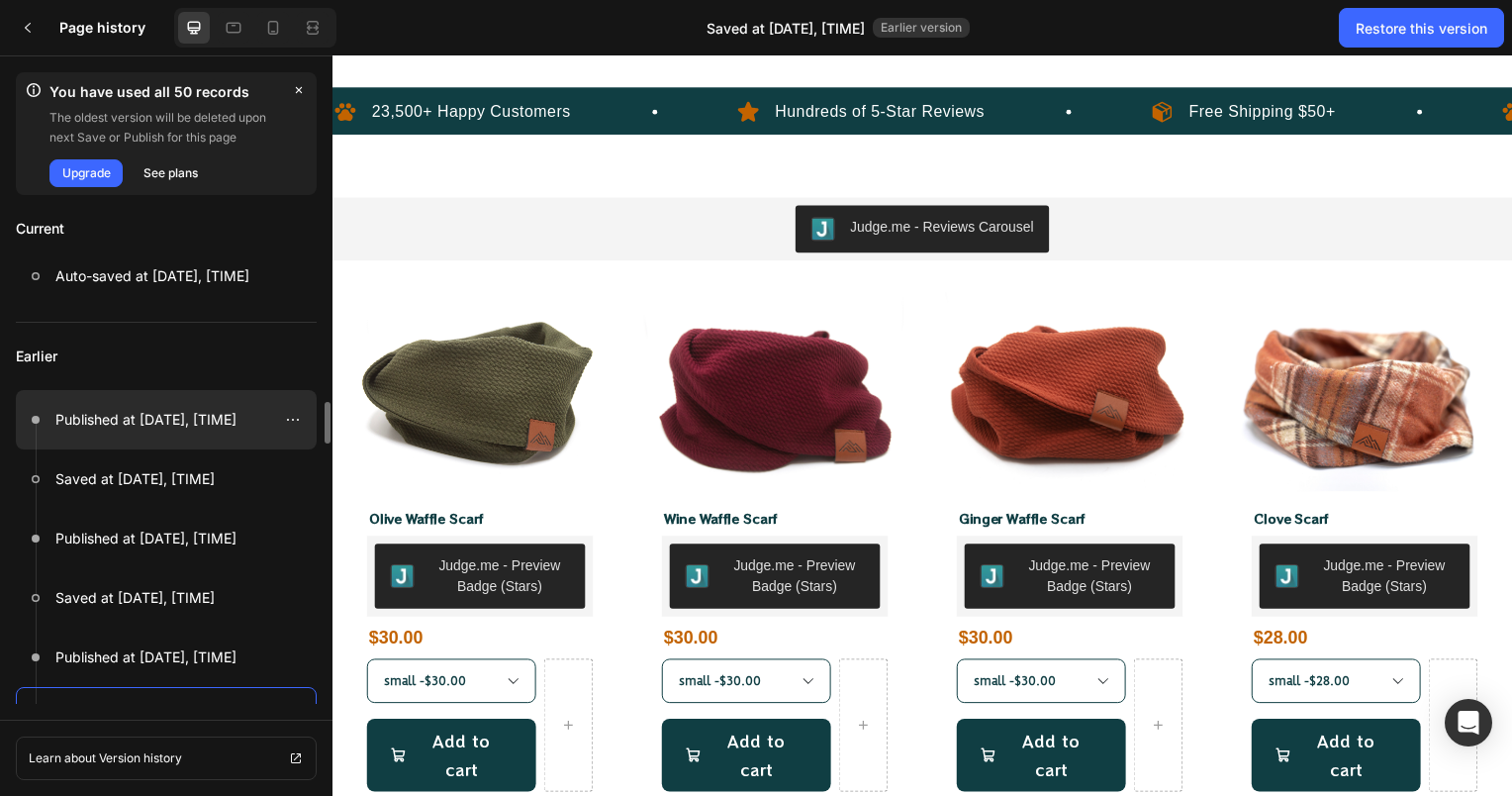 click on "Published at Jul 31, 12:18:41" at bounding box center [145, 420] 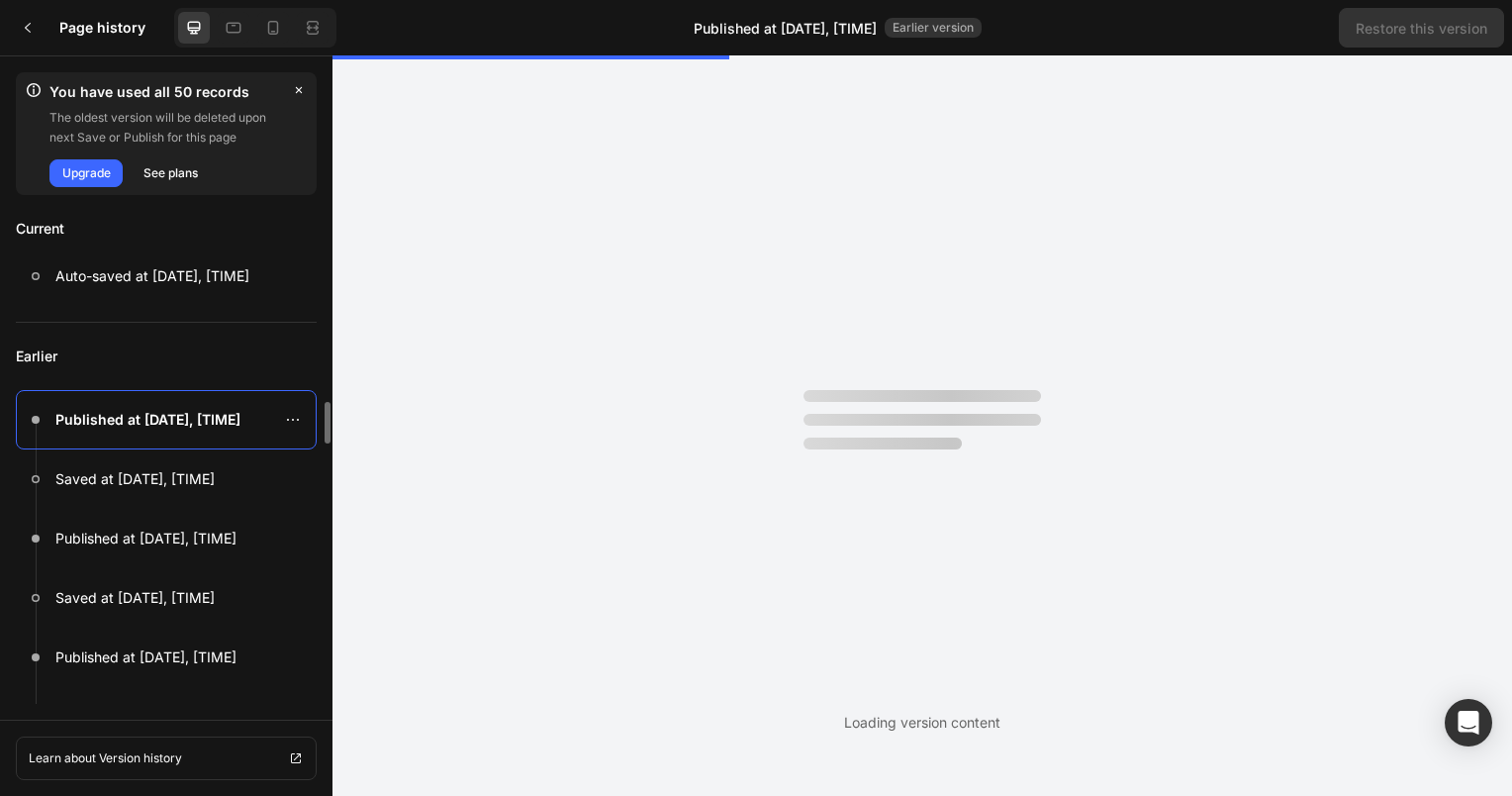 scroll, scrollTop: 0, scrollLeft: 0, axis: both 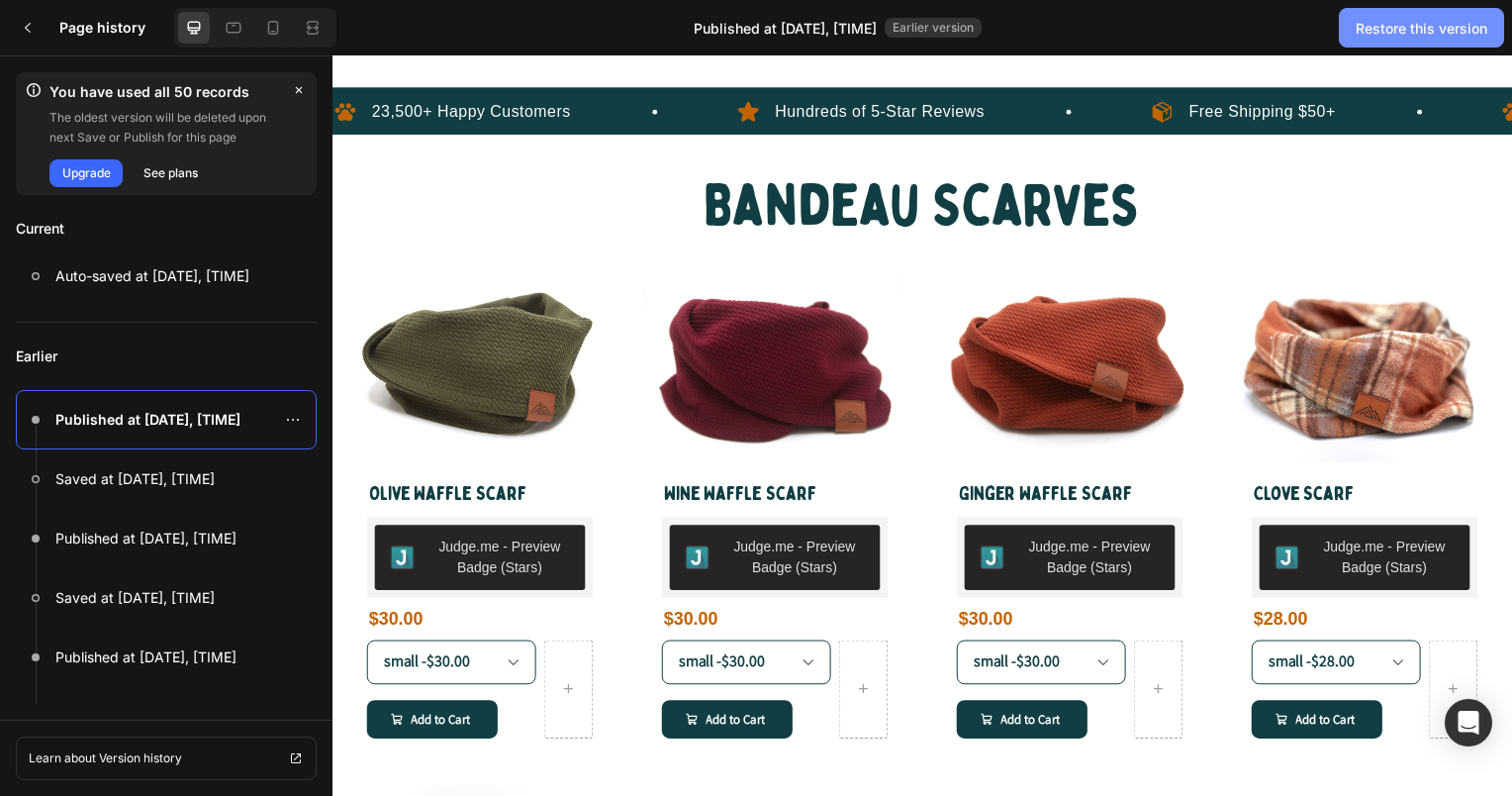 click on "Restore this version" at bounding box center [1421, 28] 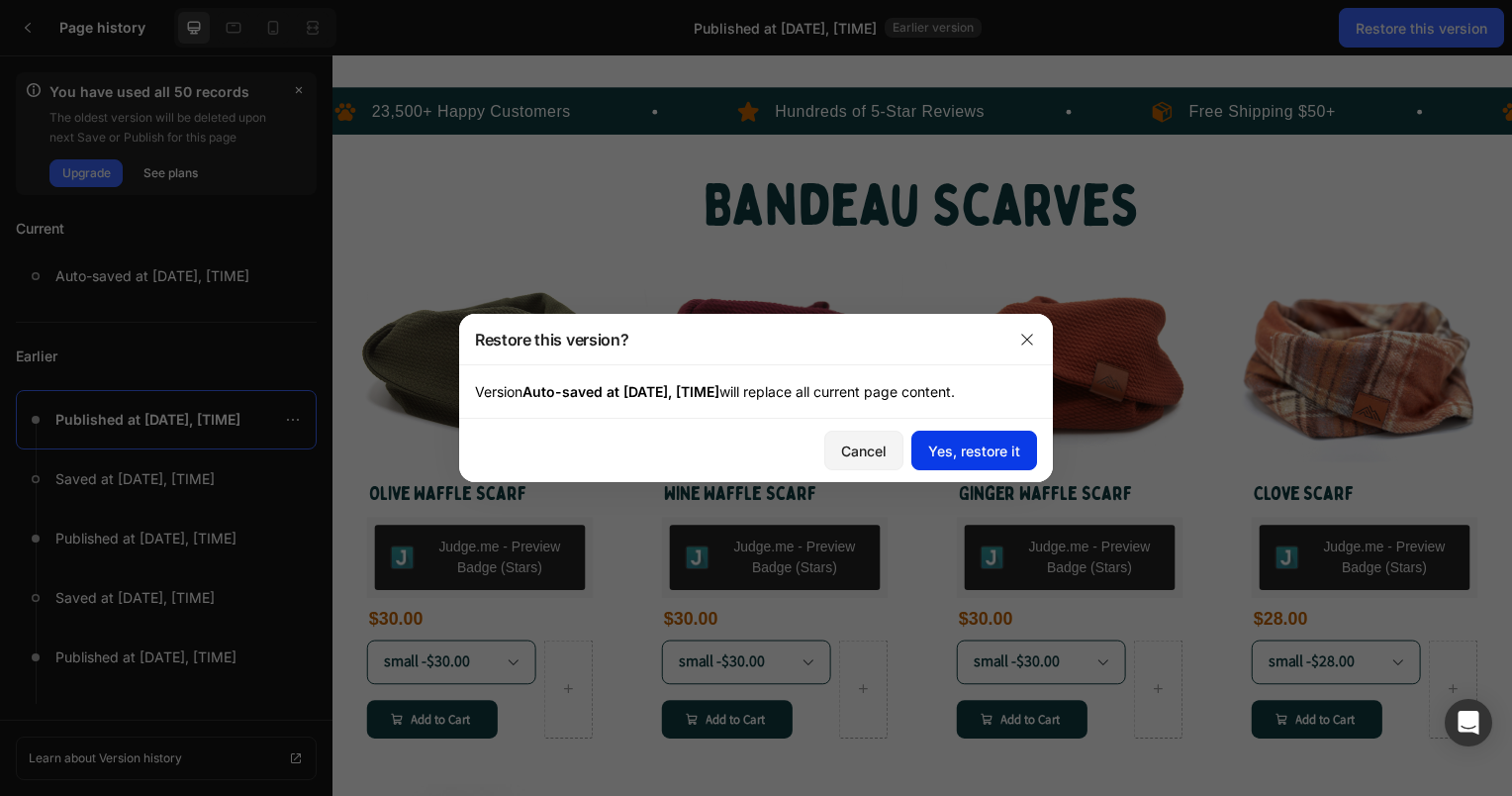 click on "Yes, restore it" at bounding box center [974, 450] 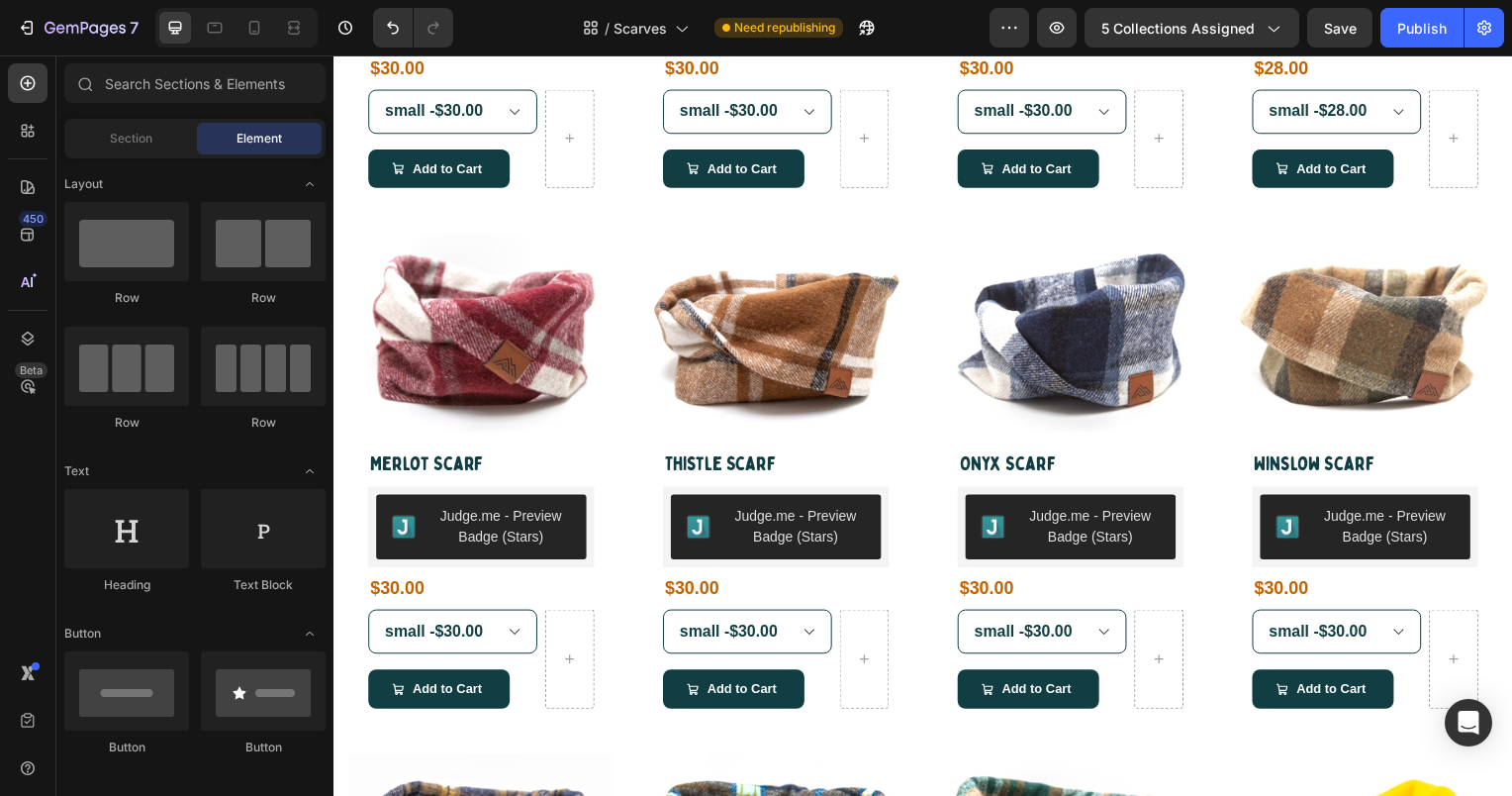 scroll, scrollTop: 0, scrollLeft: 0, axis: both 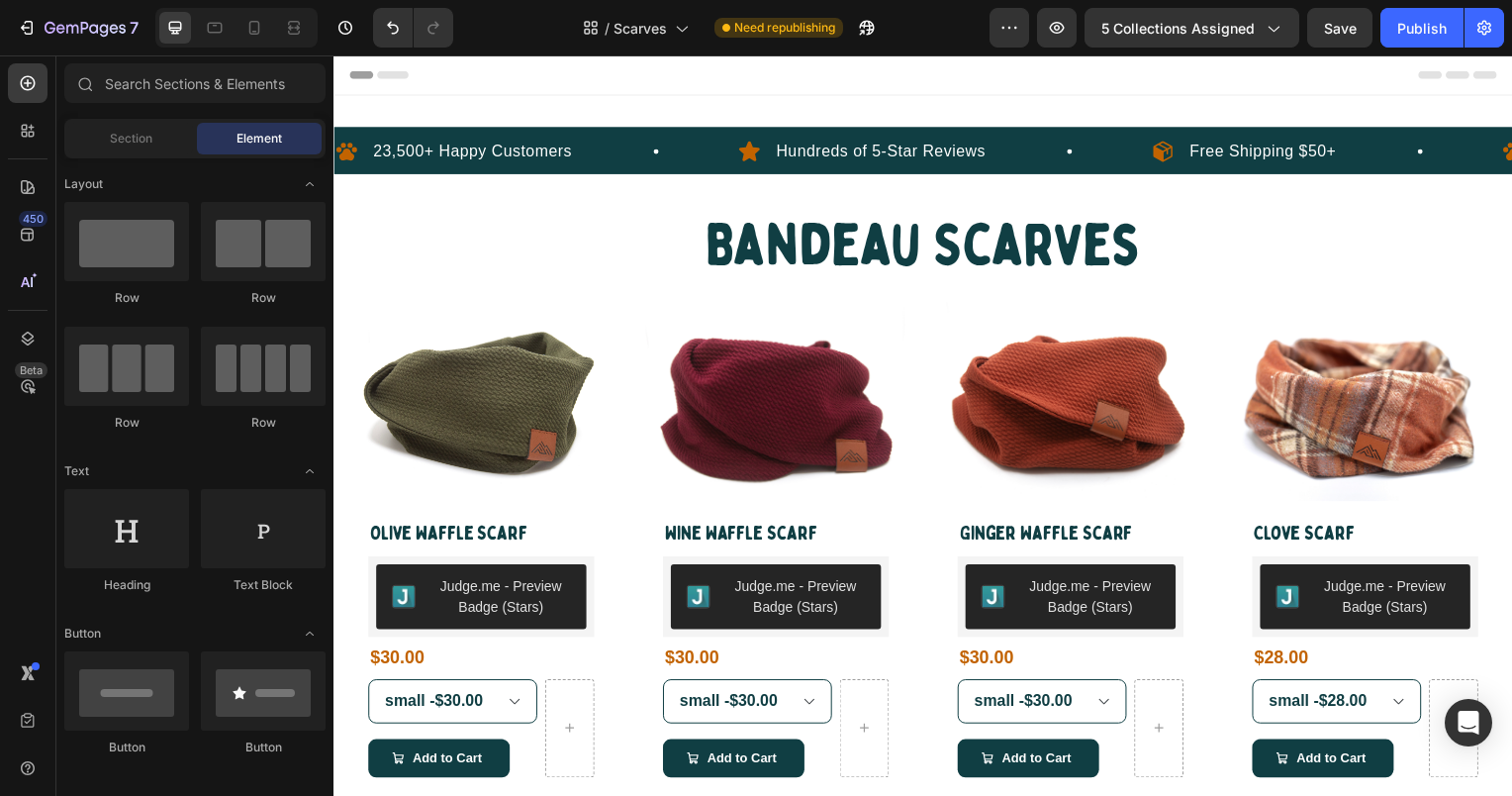 drag, startPoint x: 1514, startPoint y: 105, endPoint x: 1844, endPoint y: 95, distance: 330.15148 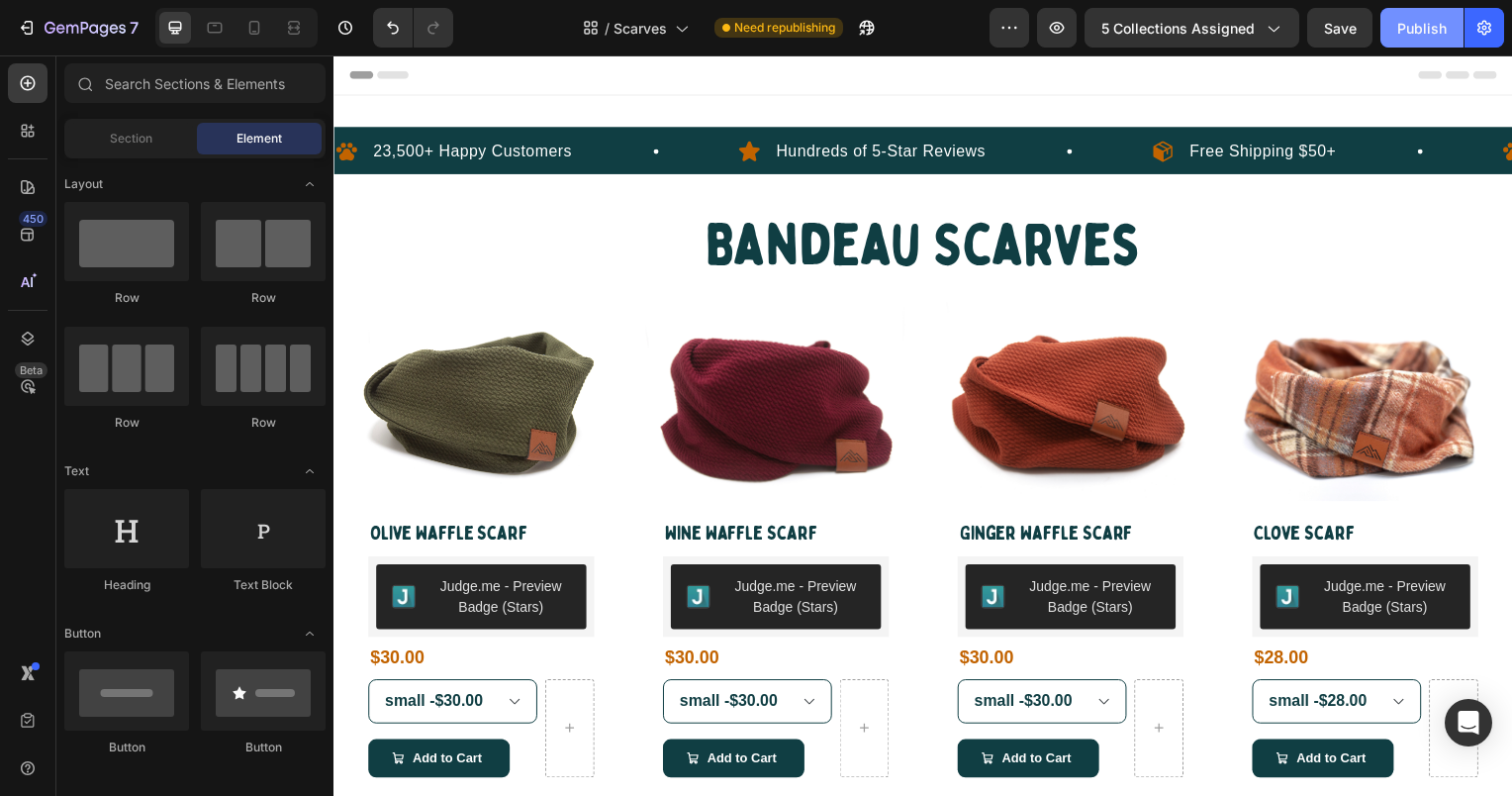 click on "Publish" at bounding box center (1422, 28) 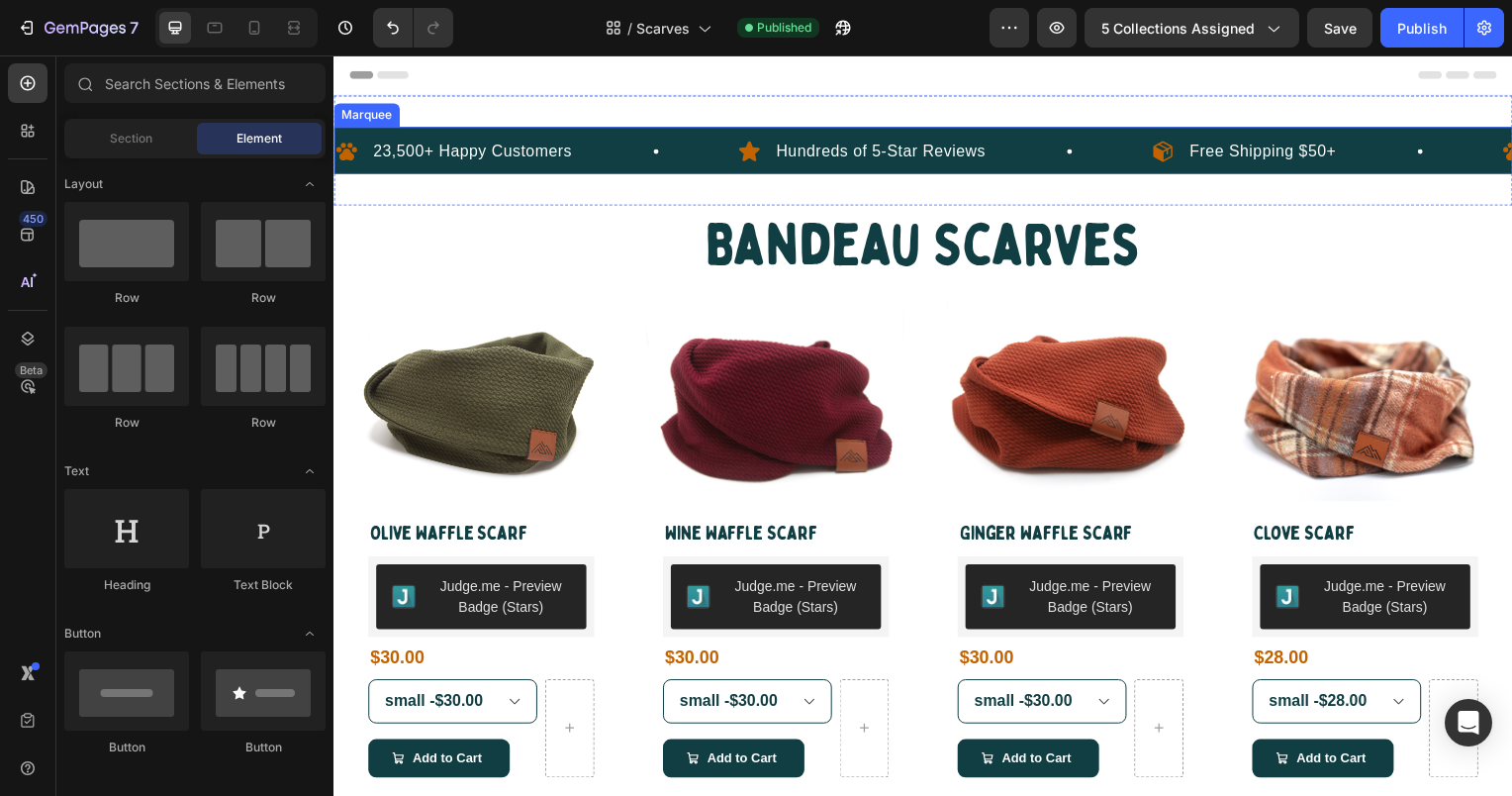 click on "Hundreds of 5-Star Reviews Item List" at bounding box center (948, 152) 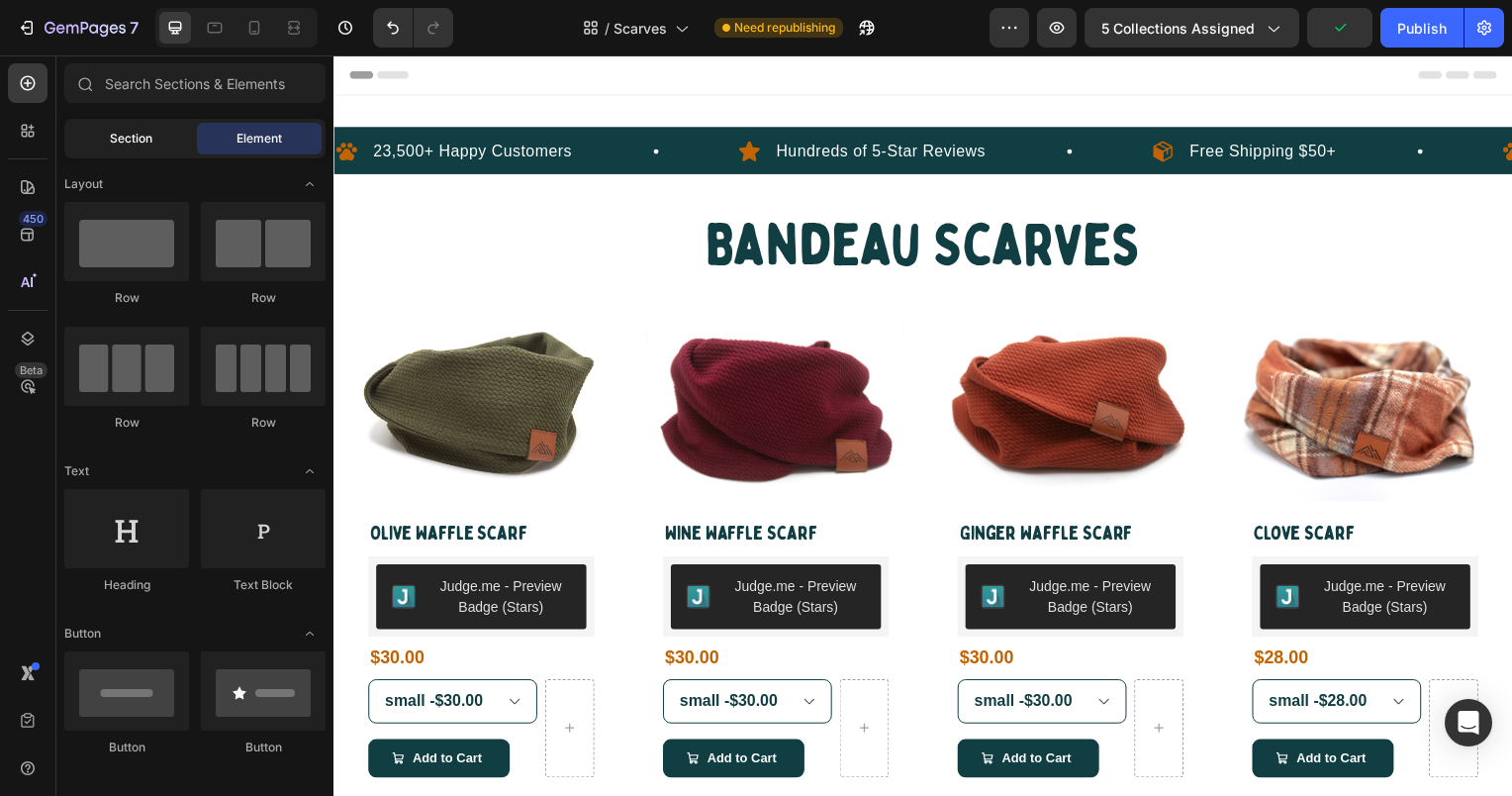 click on "Section" at bounding box center (131, 139) 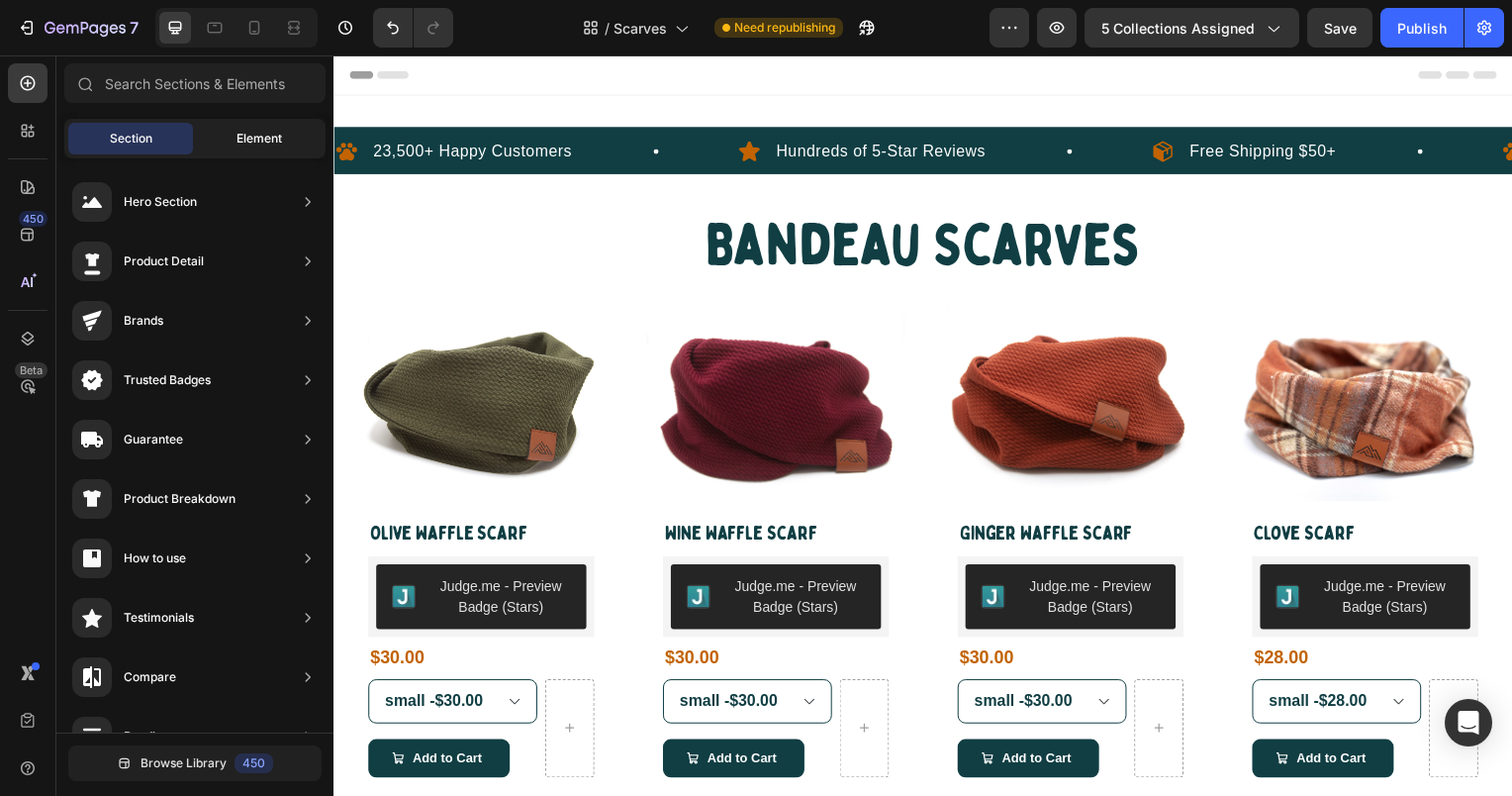 click on "Element" at bounding box center [259, 139] 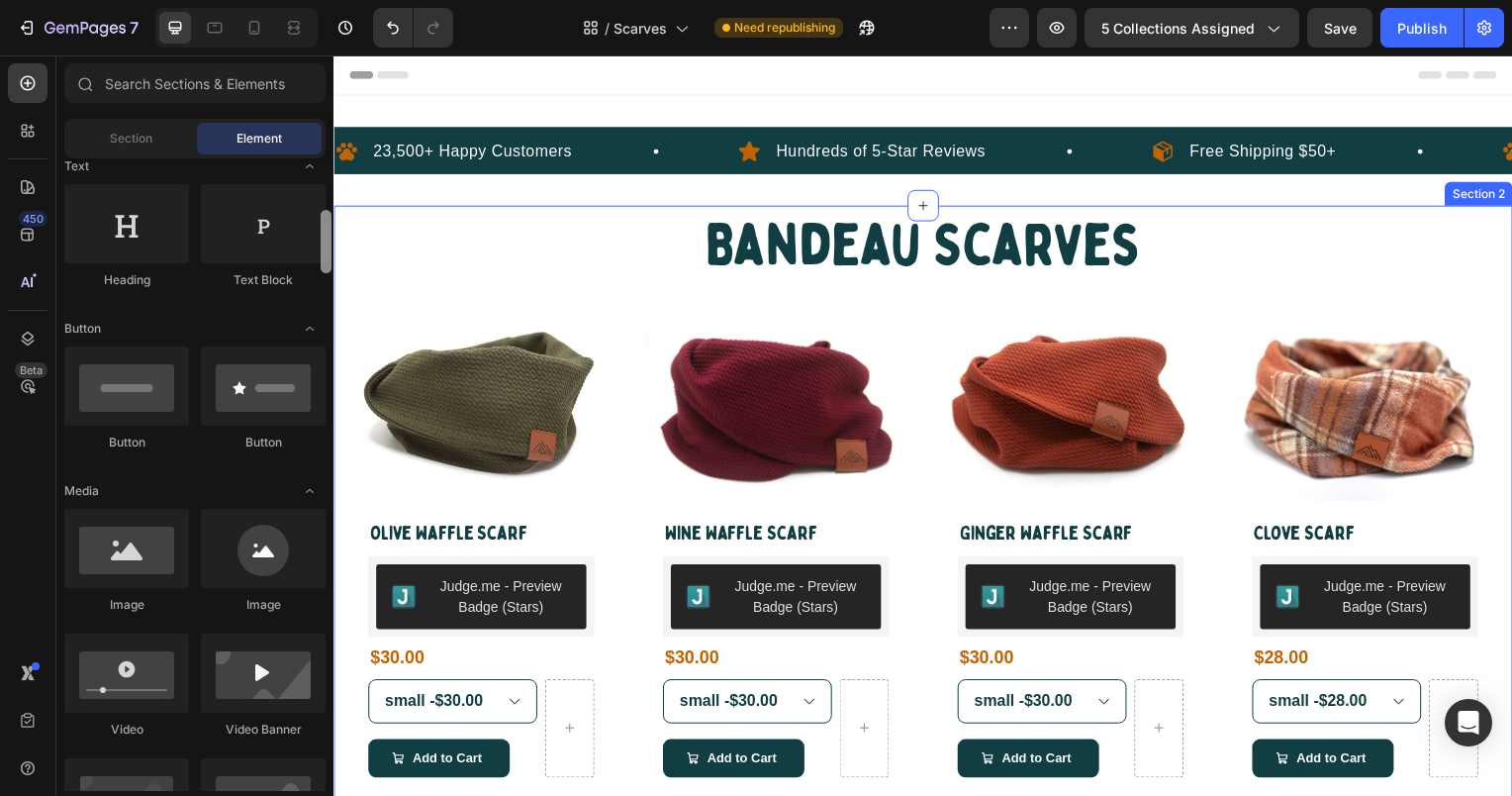 scroll, scrollTop: 325, scrollLeft: 0, axis: vertical 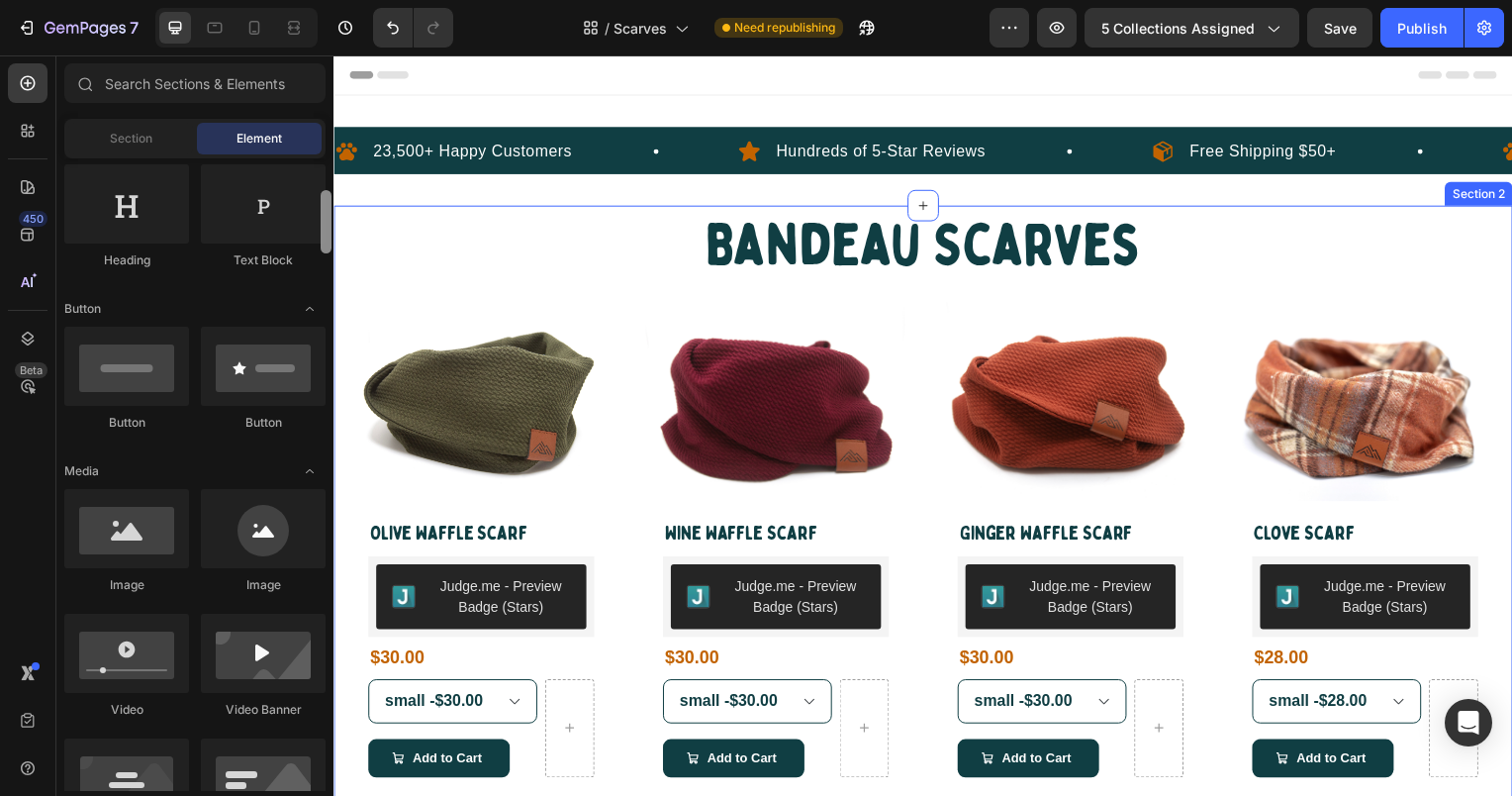 drag, startPoint x: 659, startPoint y: 261, endPoint x: 340, endPoint y: 296, distance: 320.91432 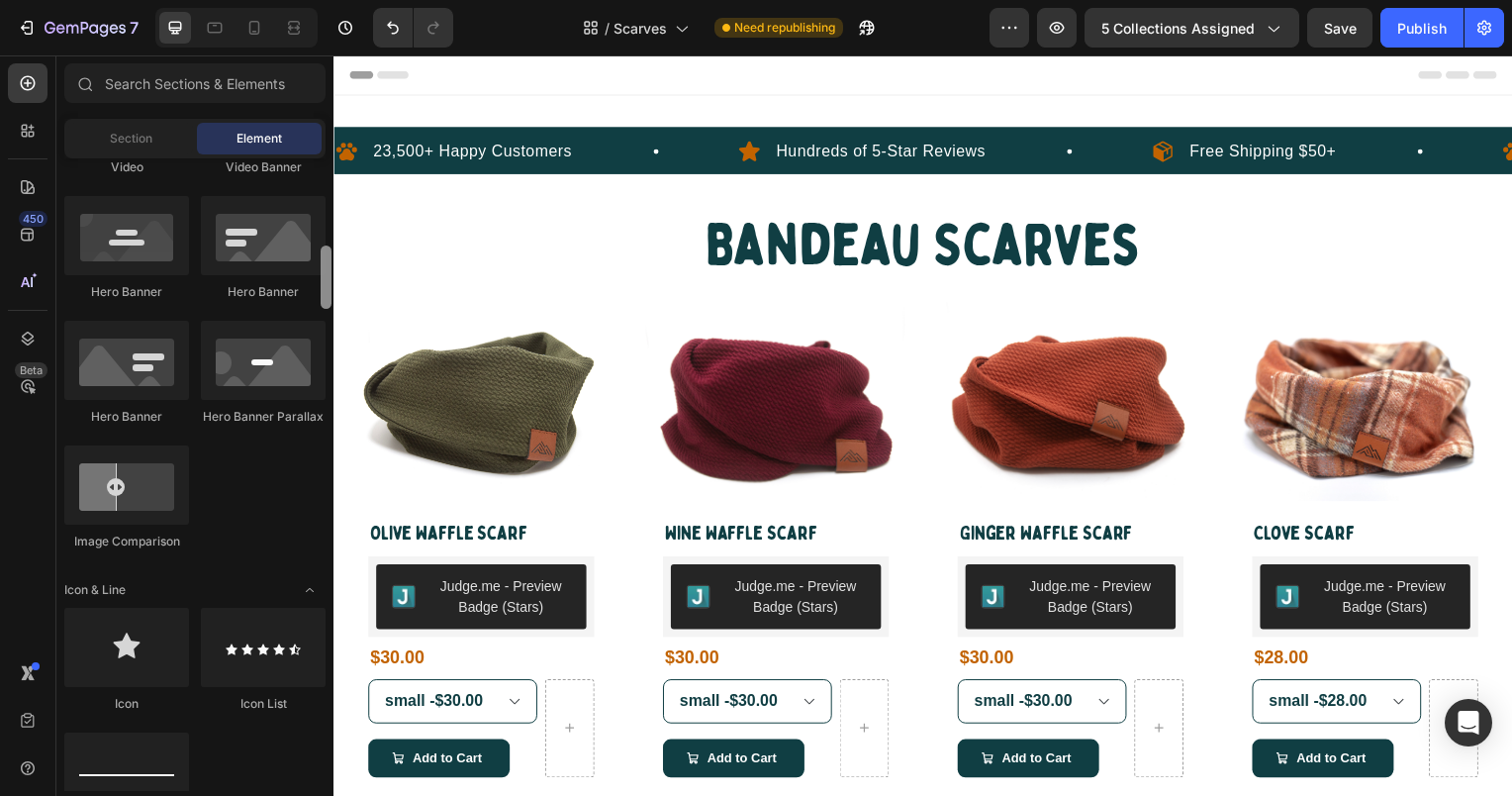 scroll, scrollTop: 906, scrollLeft: 0, axis: vertical 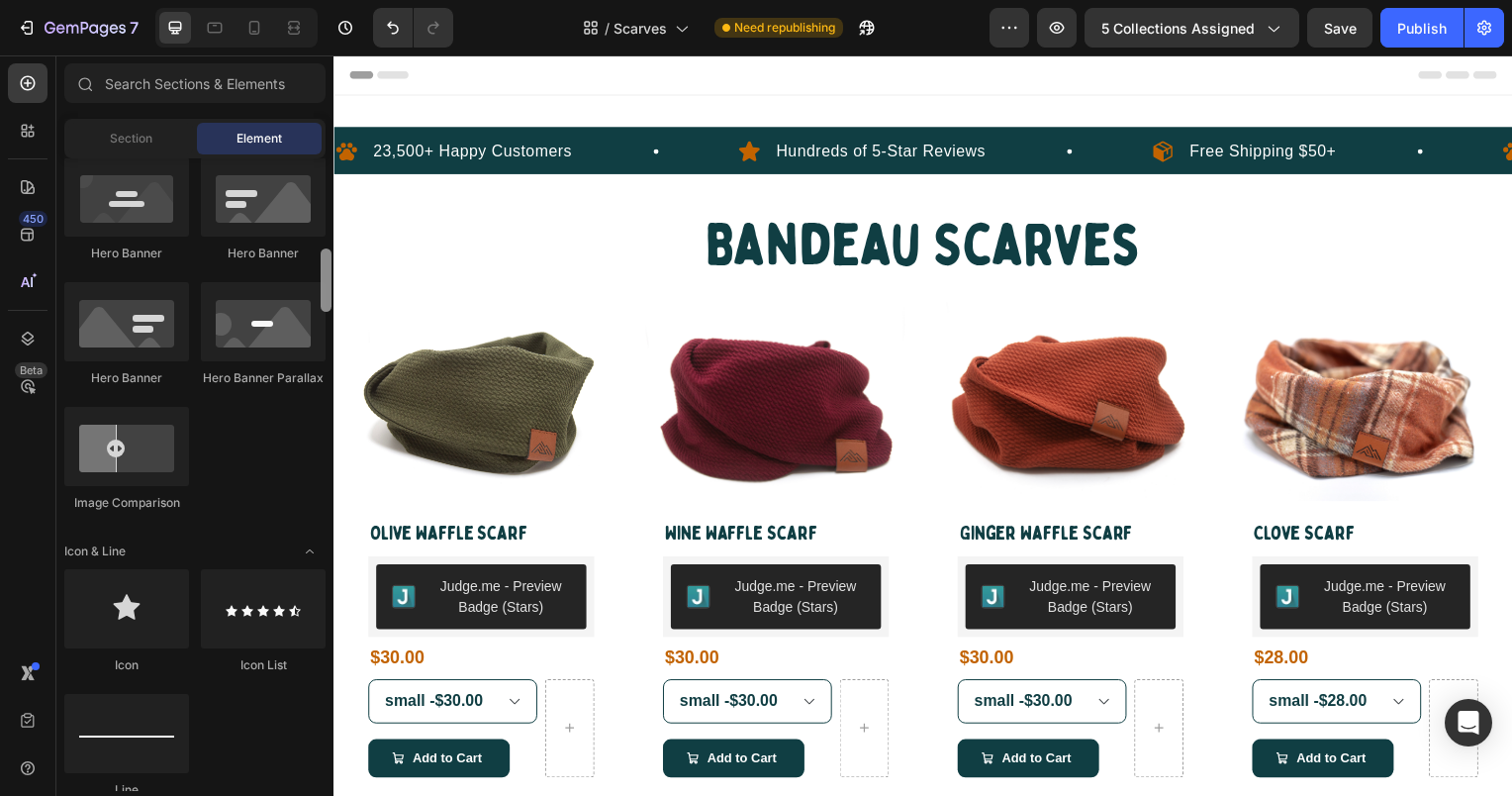click at bounding box center (326, 280) 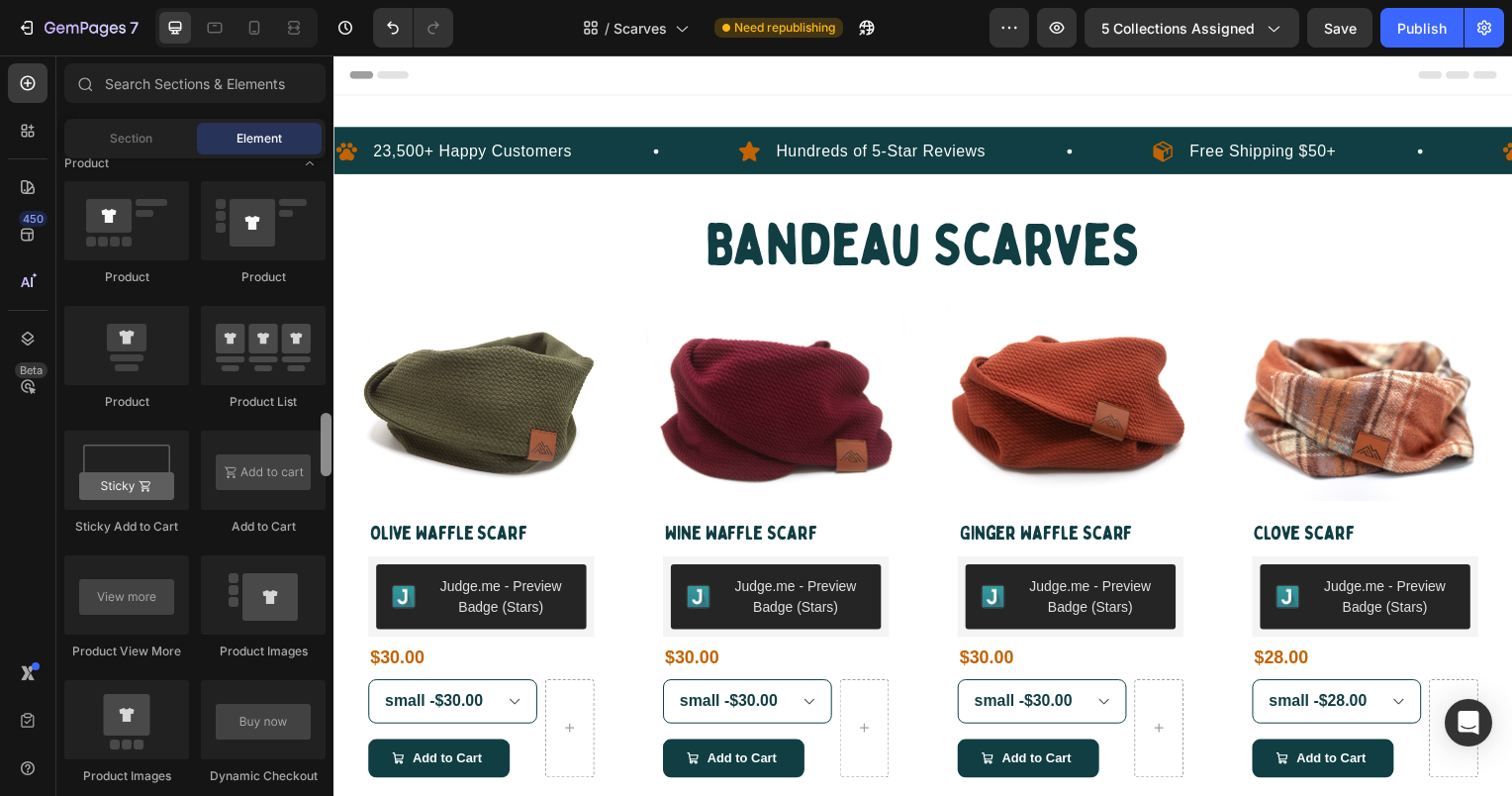 scroll, scrollTop: 2570, scrollLeft: 0, axis: vertical 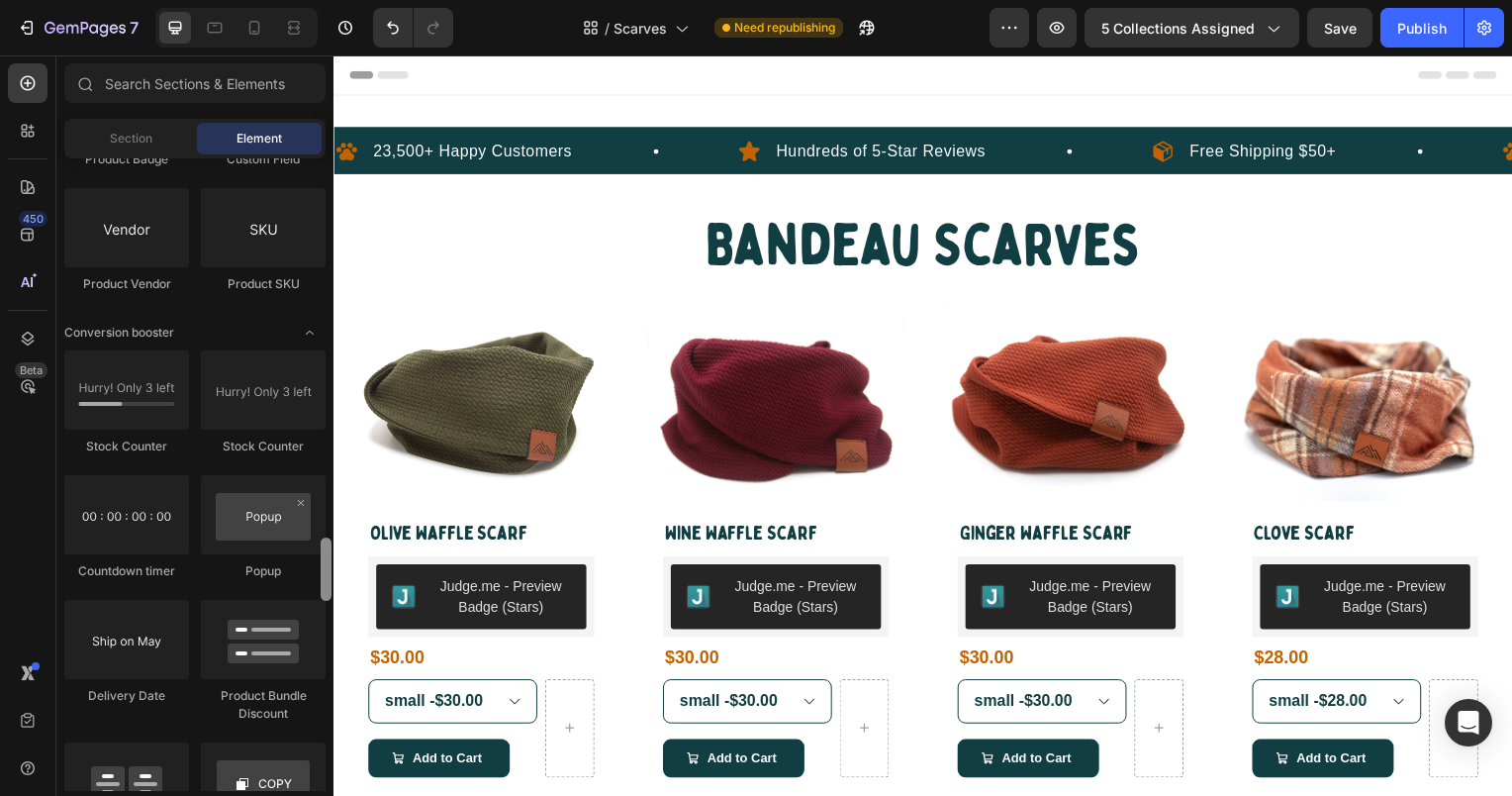 drag, startPoint x: 324, startPoint y: 297, endPoint x: 322, endPoint y: 585, distance: 288.00694 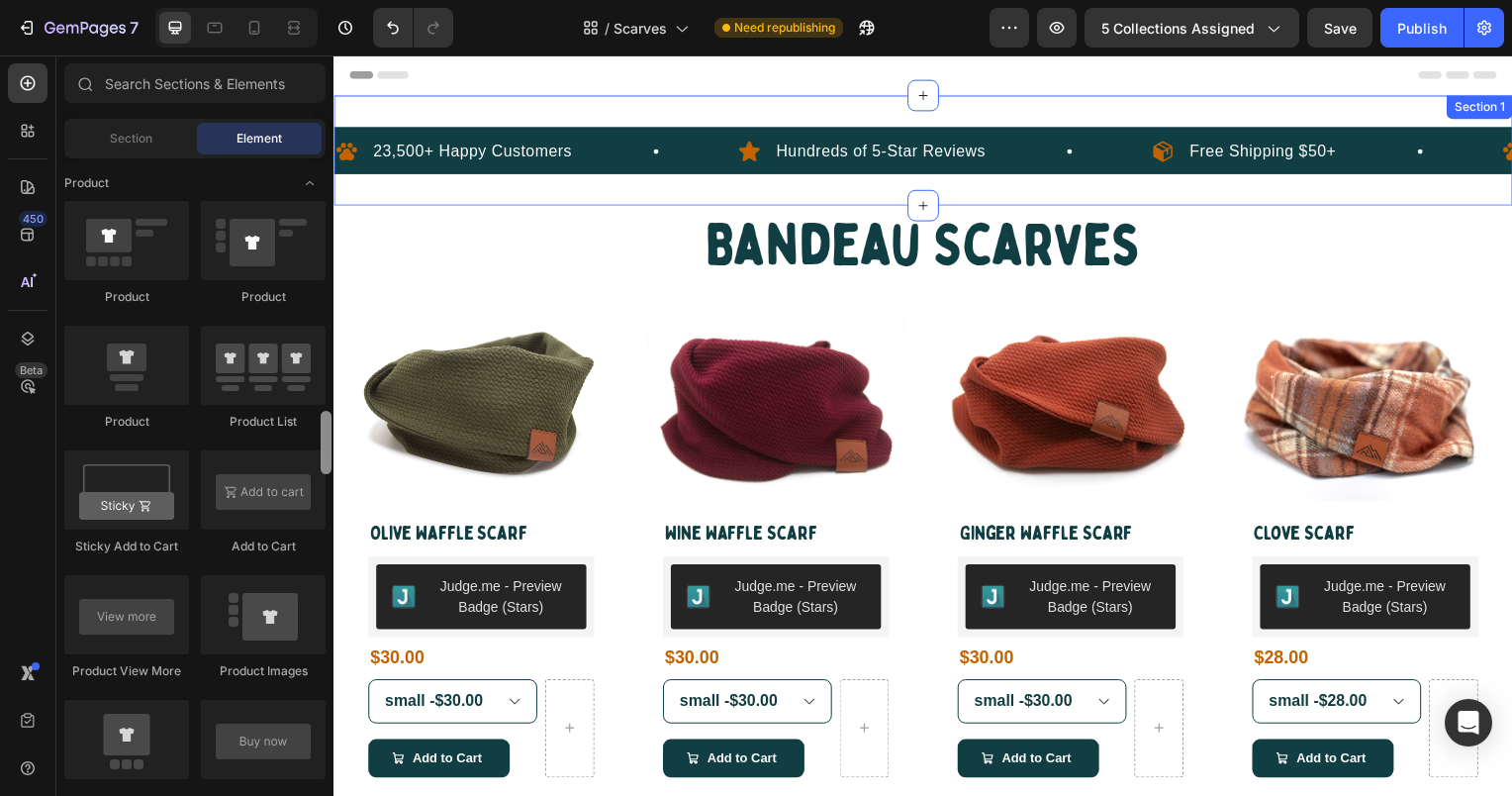 scroll, scrollTop: 0, scrollLeft: 0, axis: both 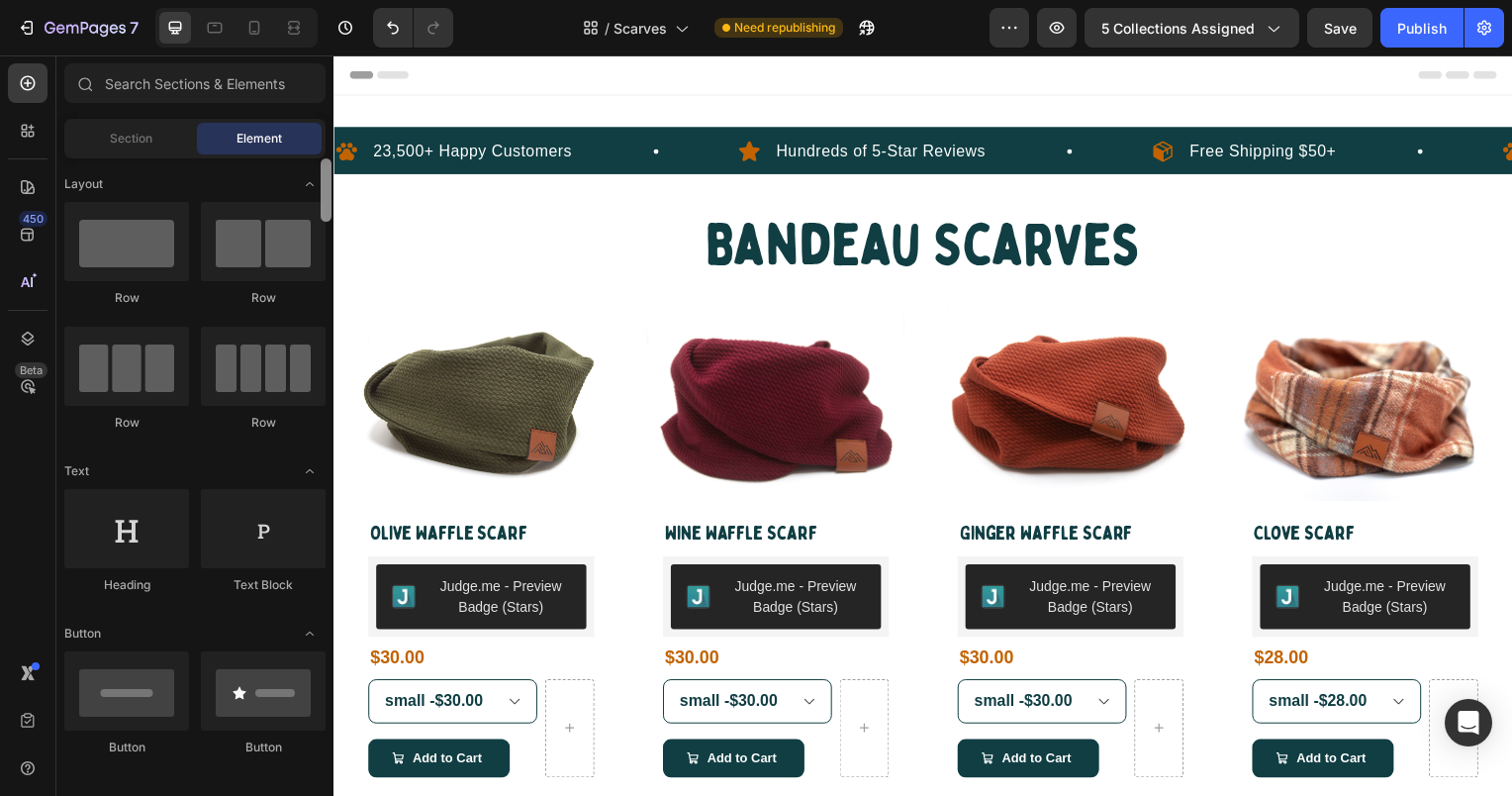 drag, startPoint x: 329, startPoint y: 574, endPoint x: 322, endPoint y: 190, distance: 384.0638 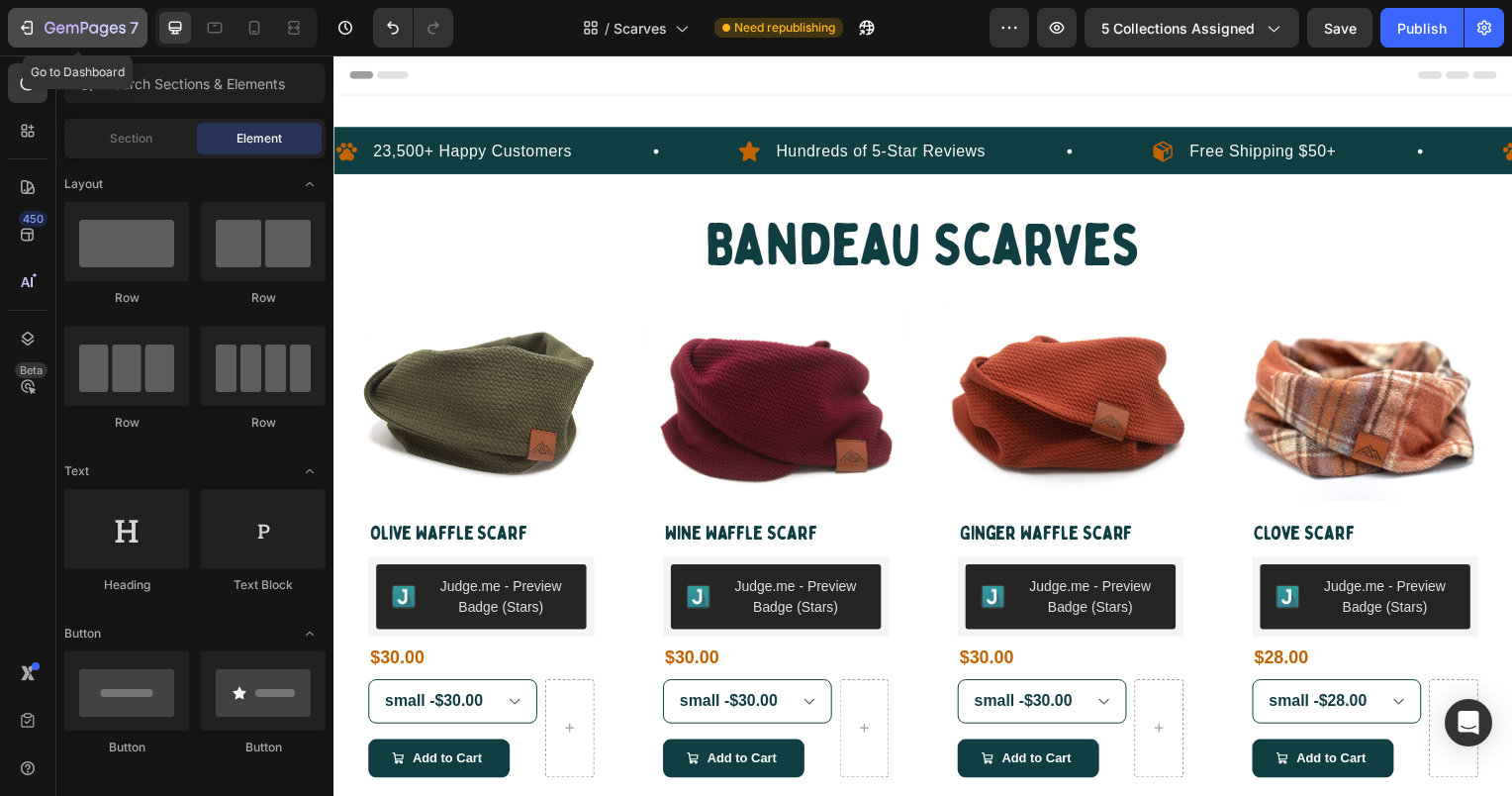 click on "7" 